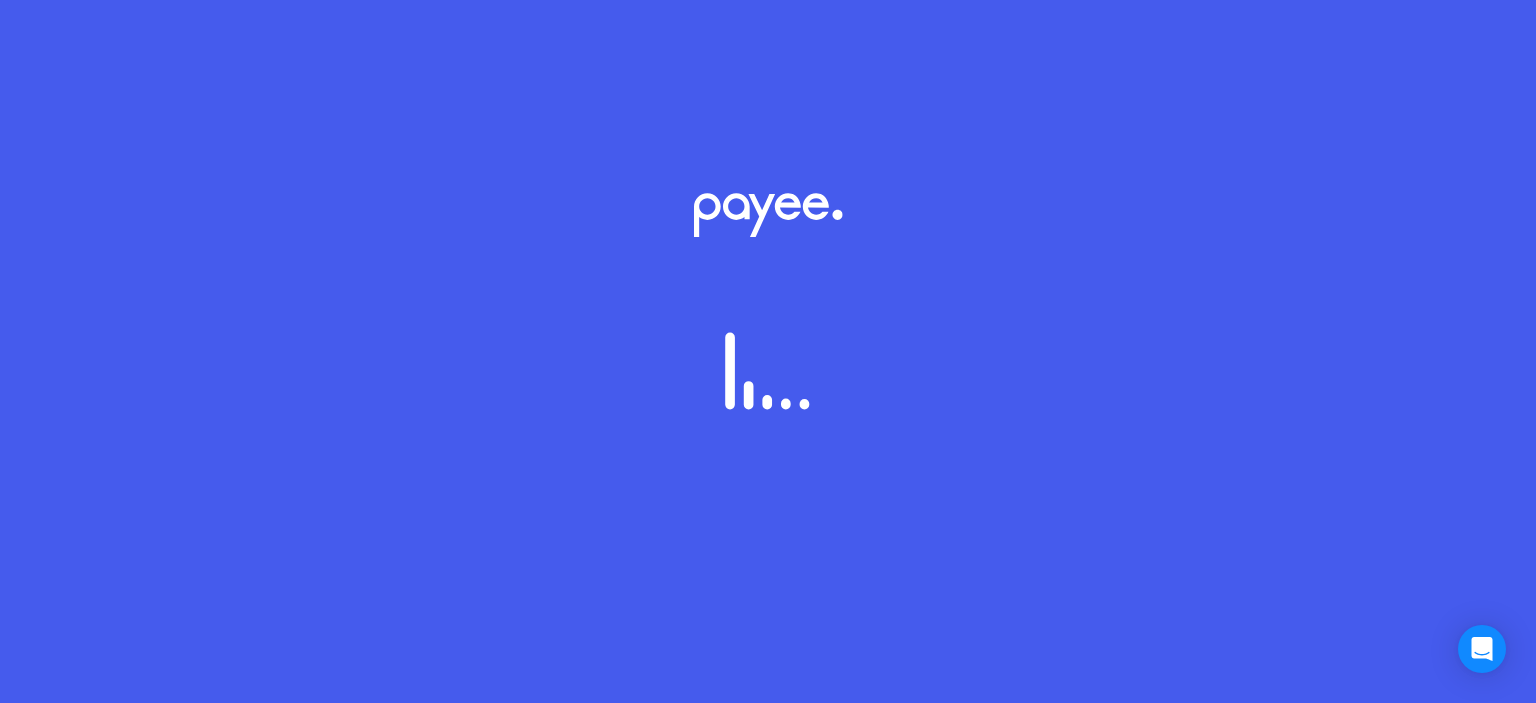 scroll, scrollTop: 0, scrollLeft: 0, axis: both 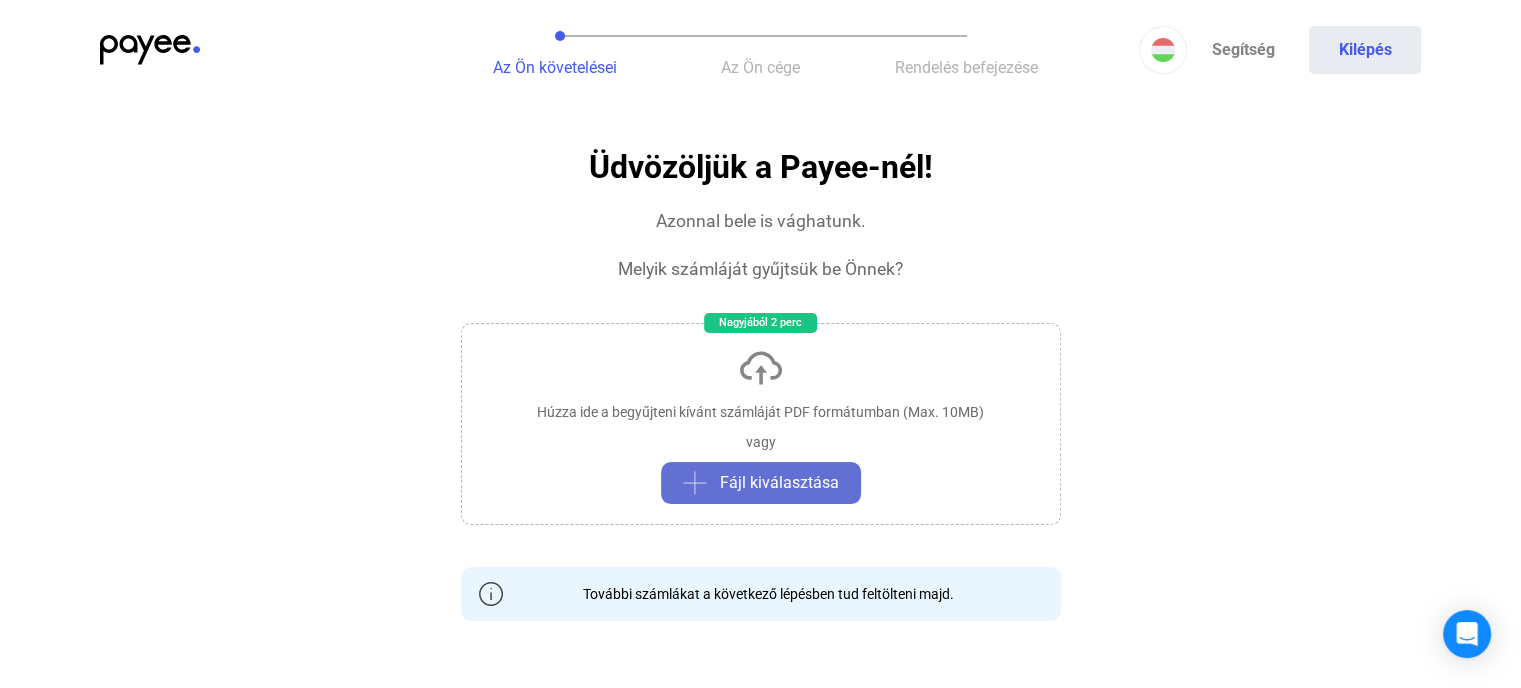 click on "Fájl kiválasztása" 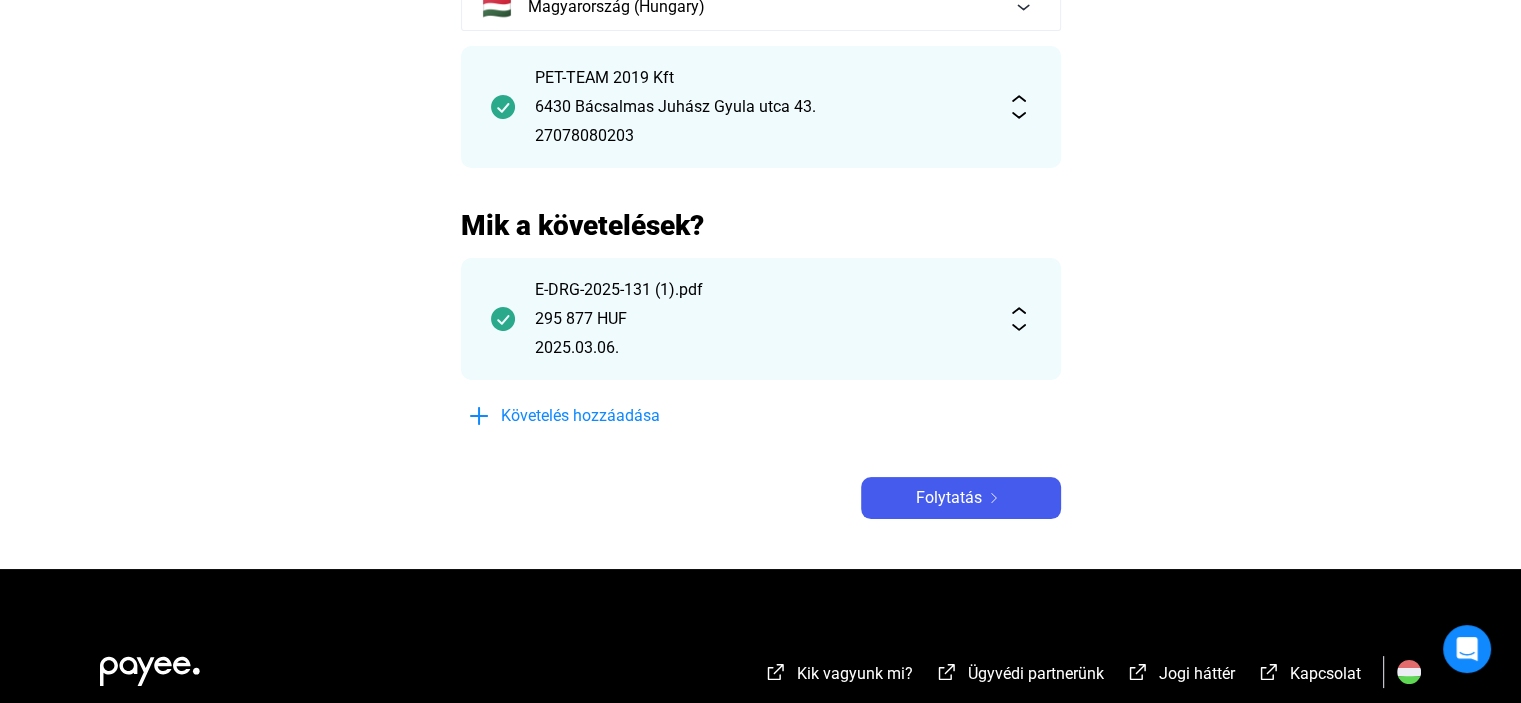 scroll, scrollTop: 200, scrollLeft: 0, axis: vertical 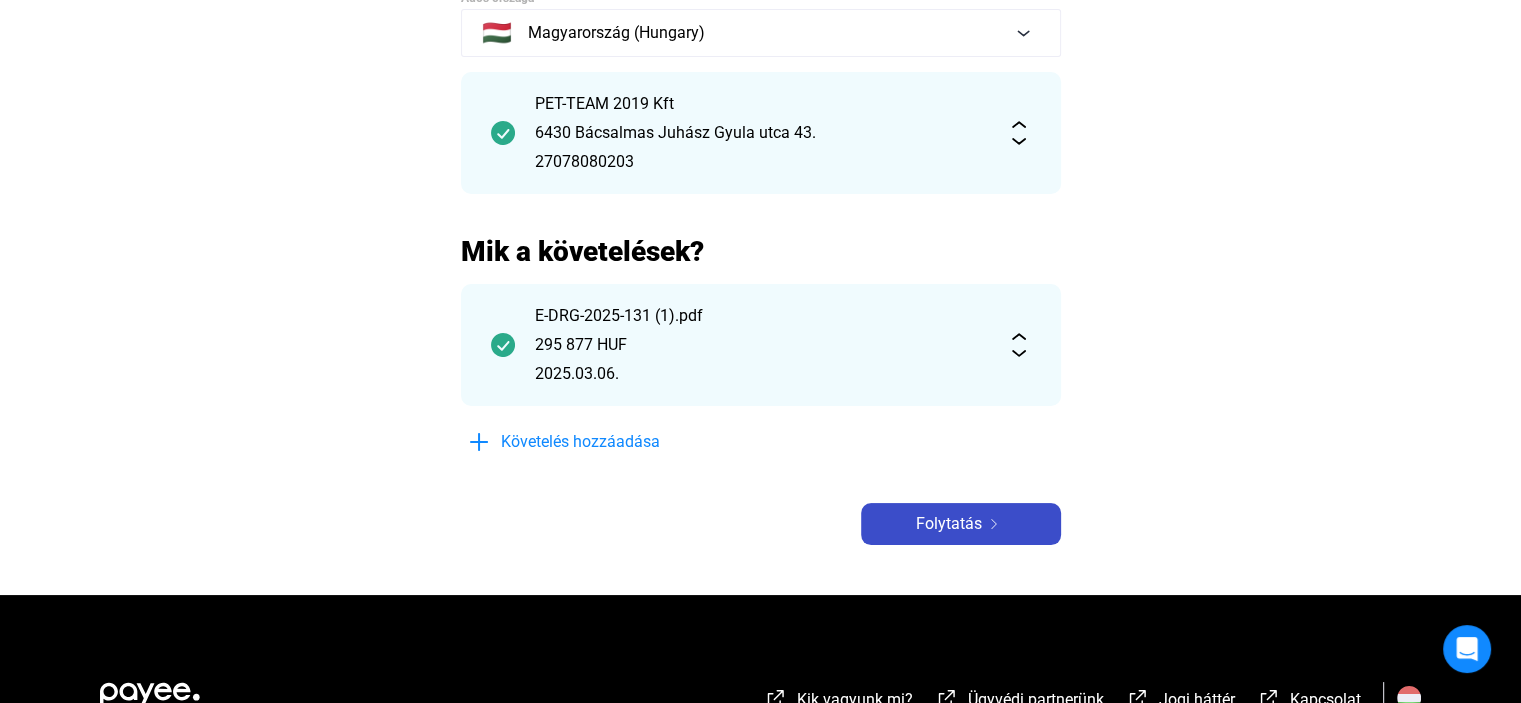 click on "Folytatás" 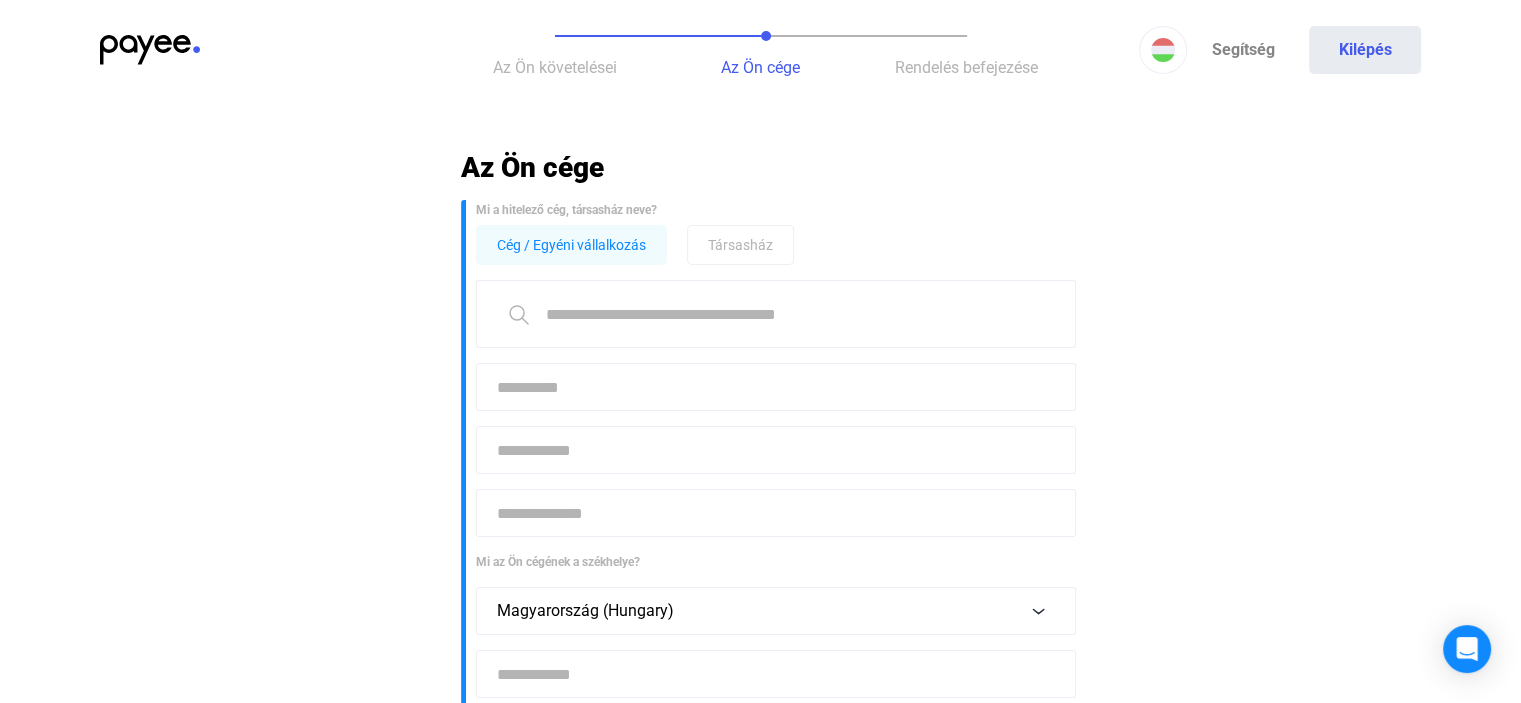 click 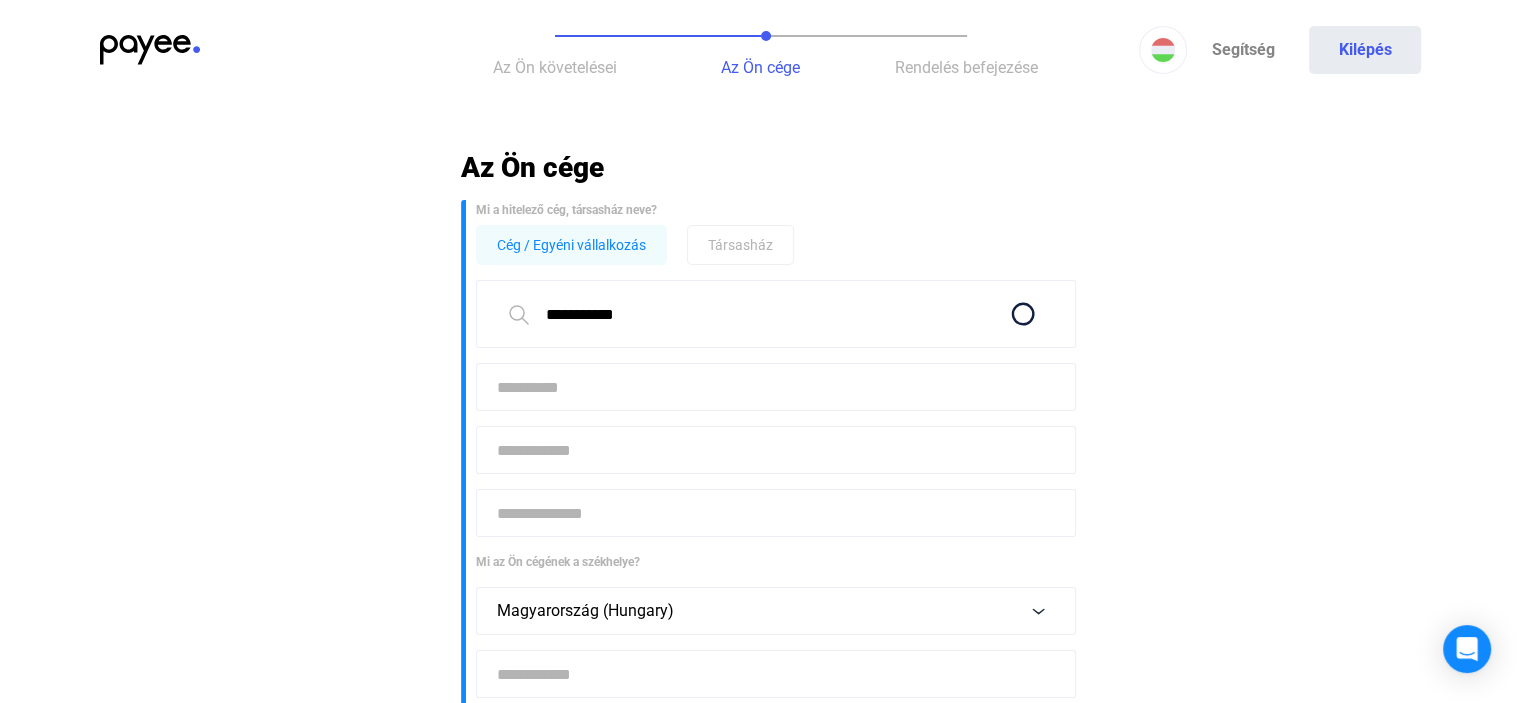 type on "**********" 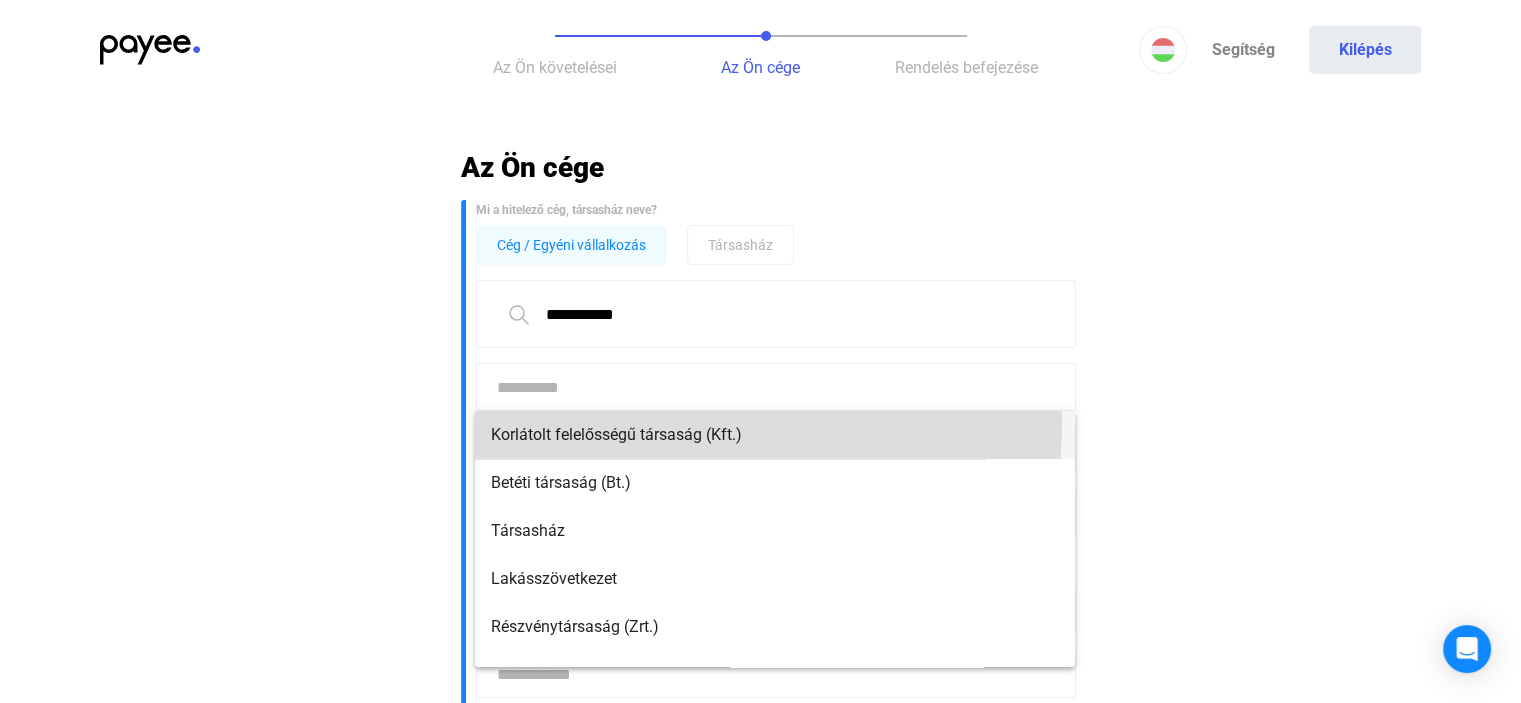 click on "Korlátolt felelősségű társaság (Kft.)" at bounding box center (775, 435) 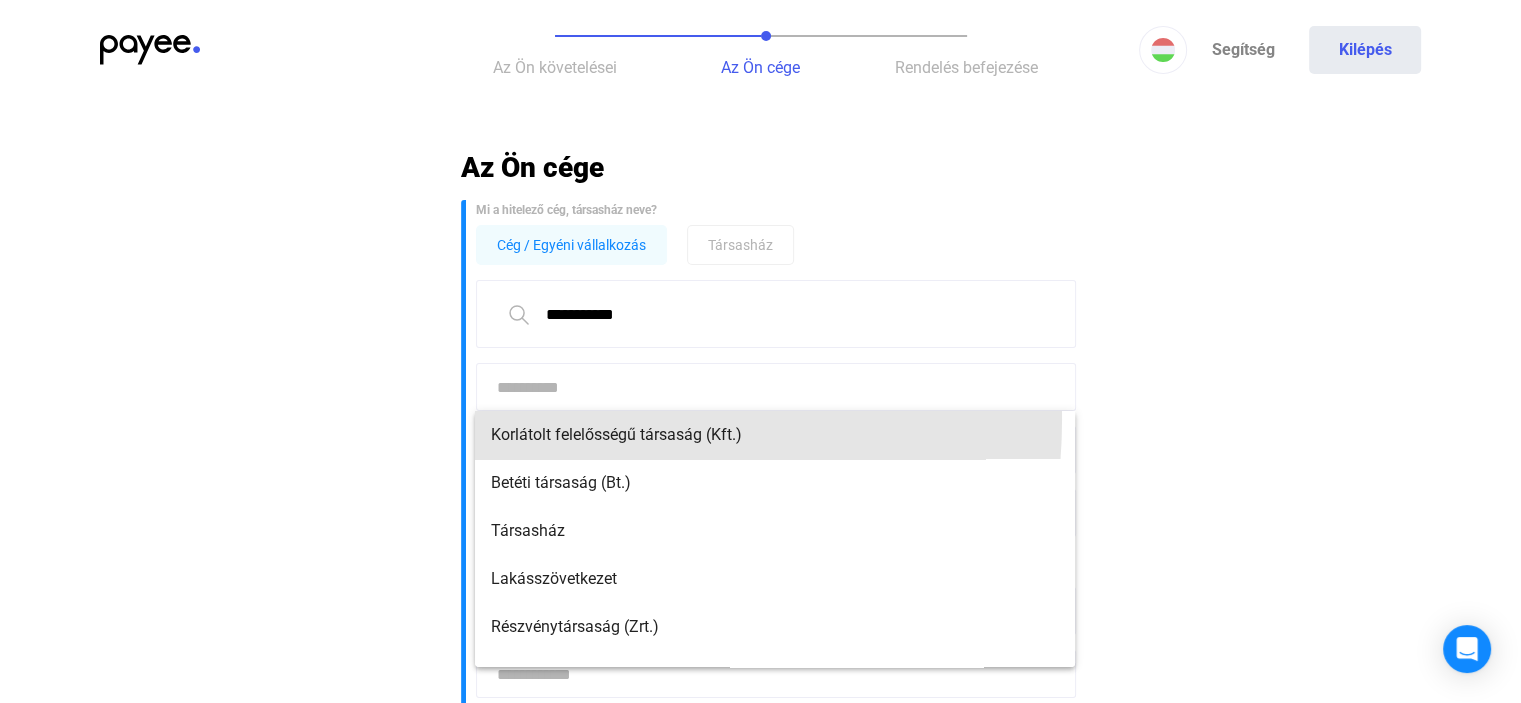 type on "**********" 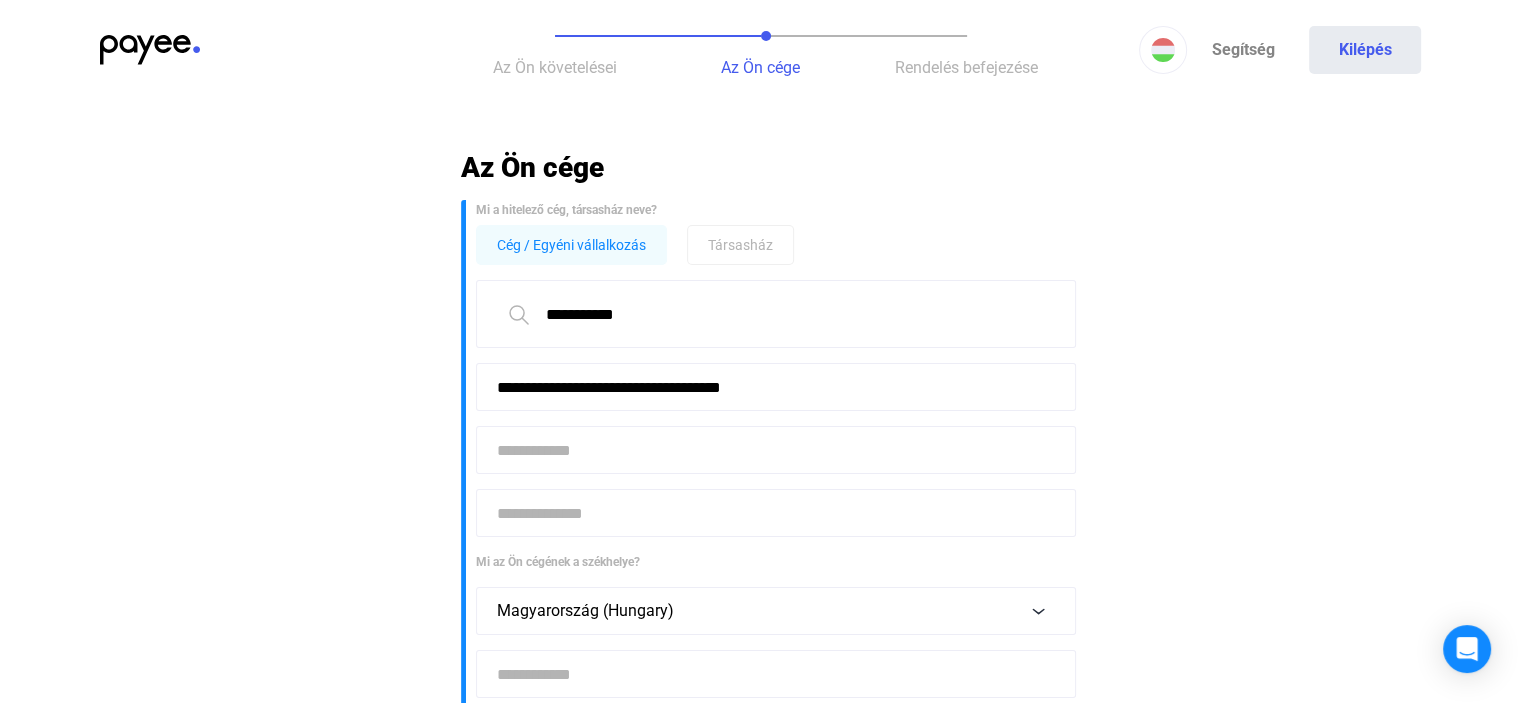 click 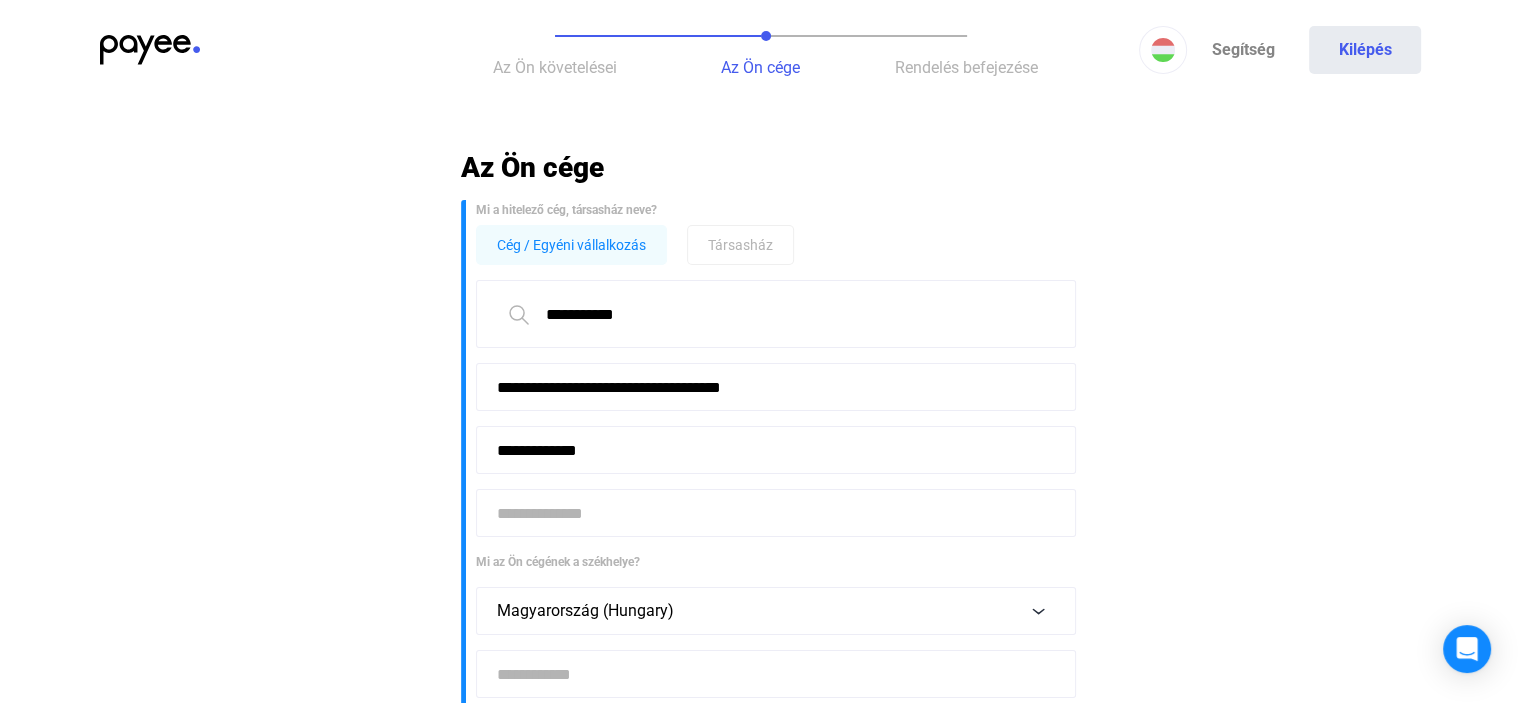 type on "**********" 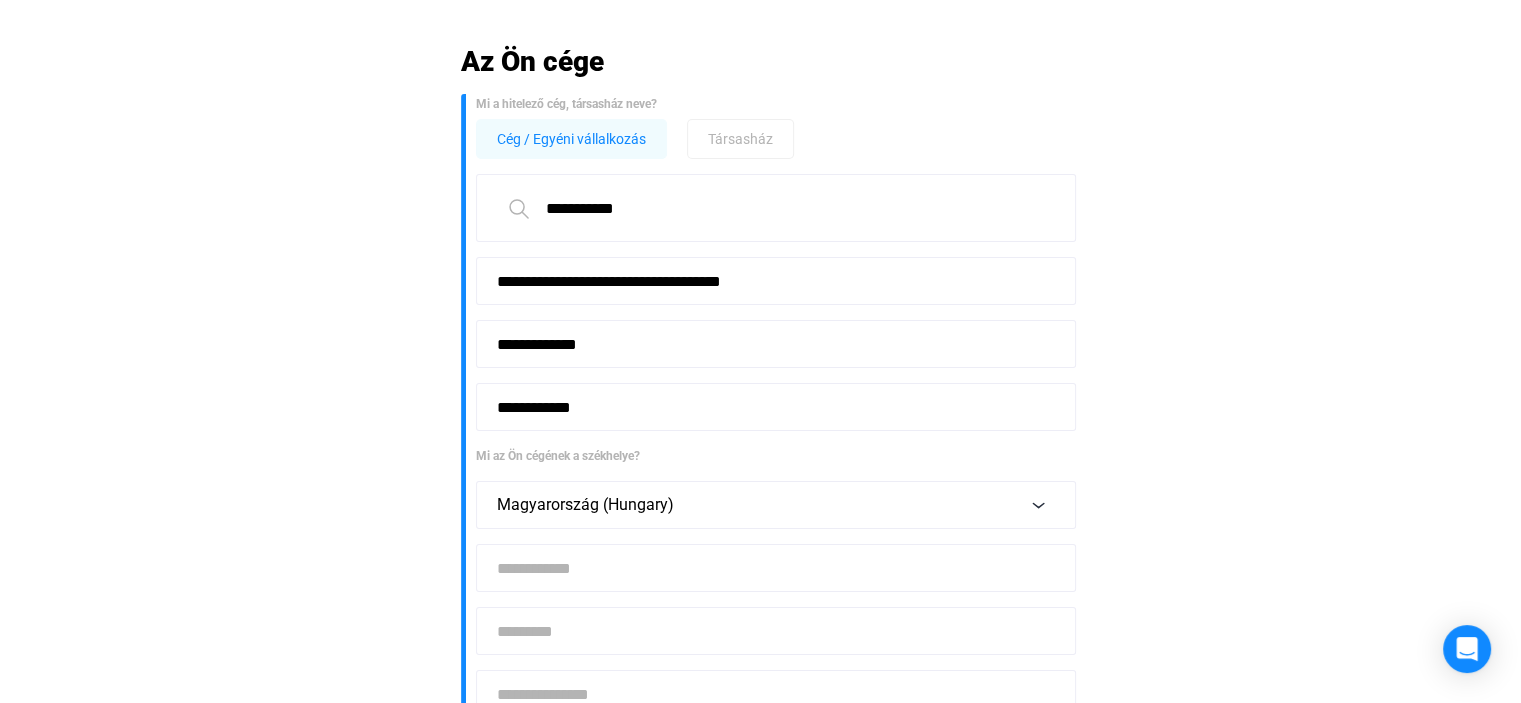 scroll, scrollTop: 200, scrollLeft: 0, axis: vertical 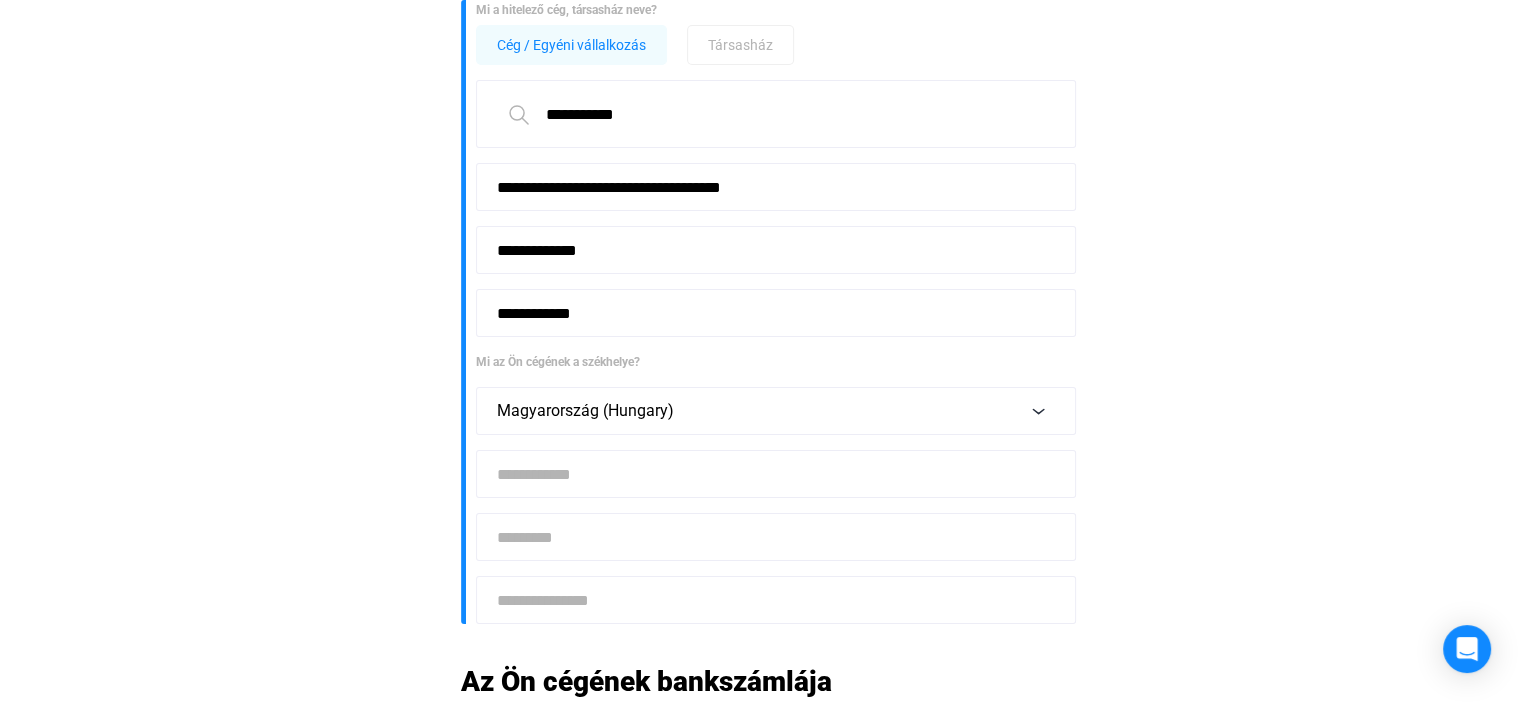 type on "**********" 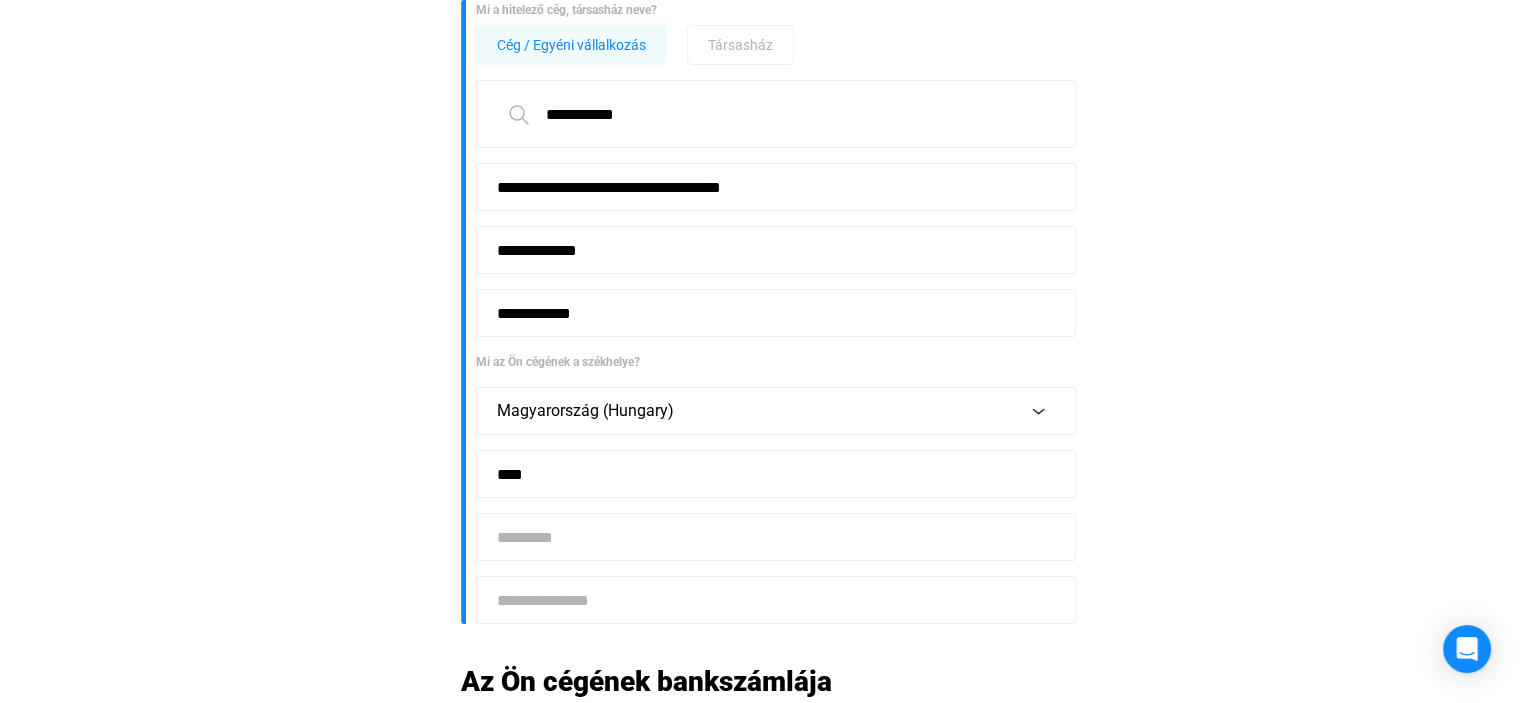 type on "****" 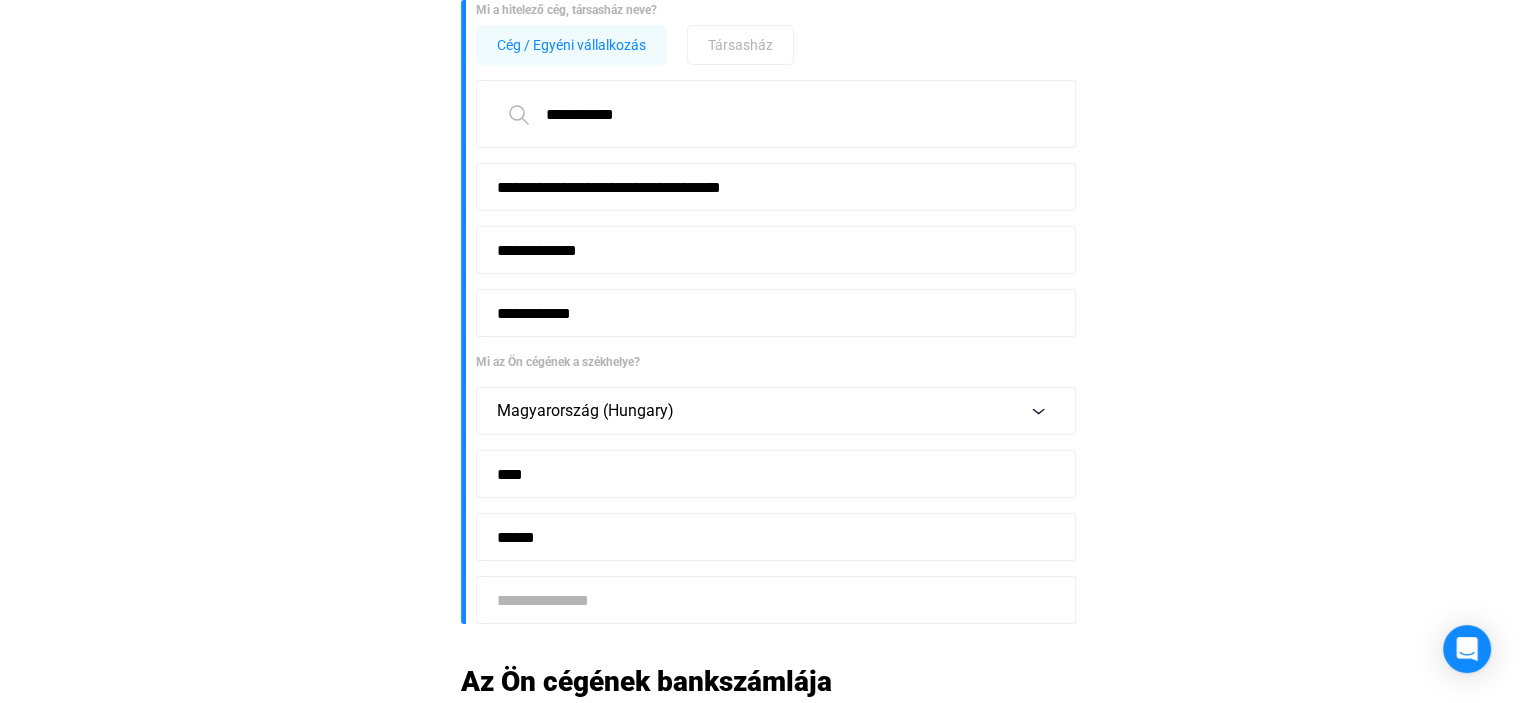 type on "******" 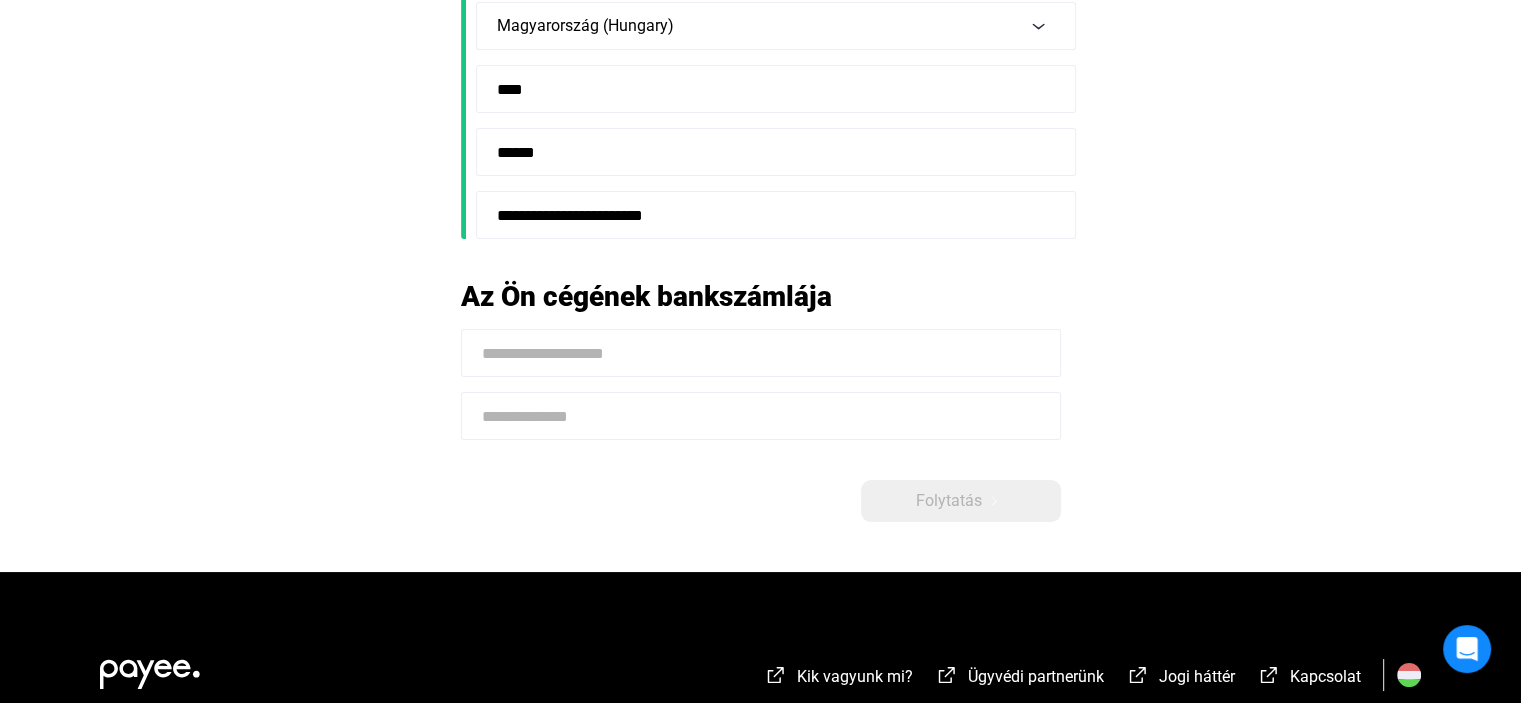 scroll, scrollTop: 600, scrollLeft: 0, axis: vertical 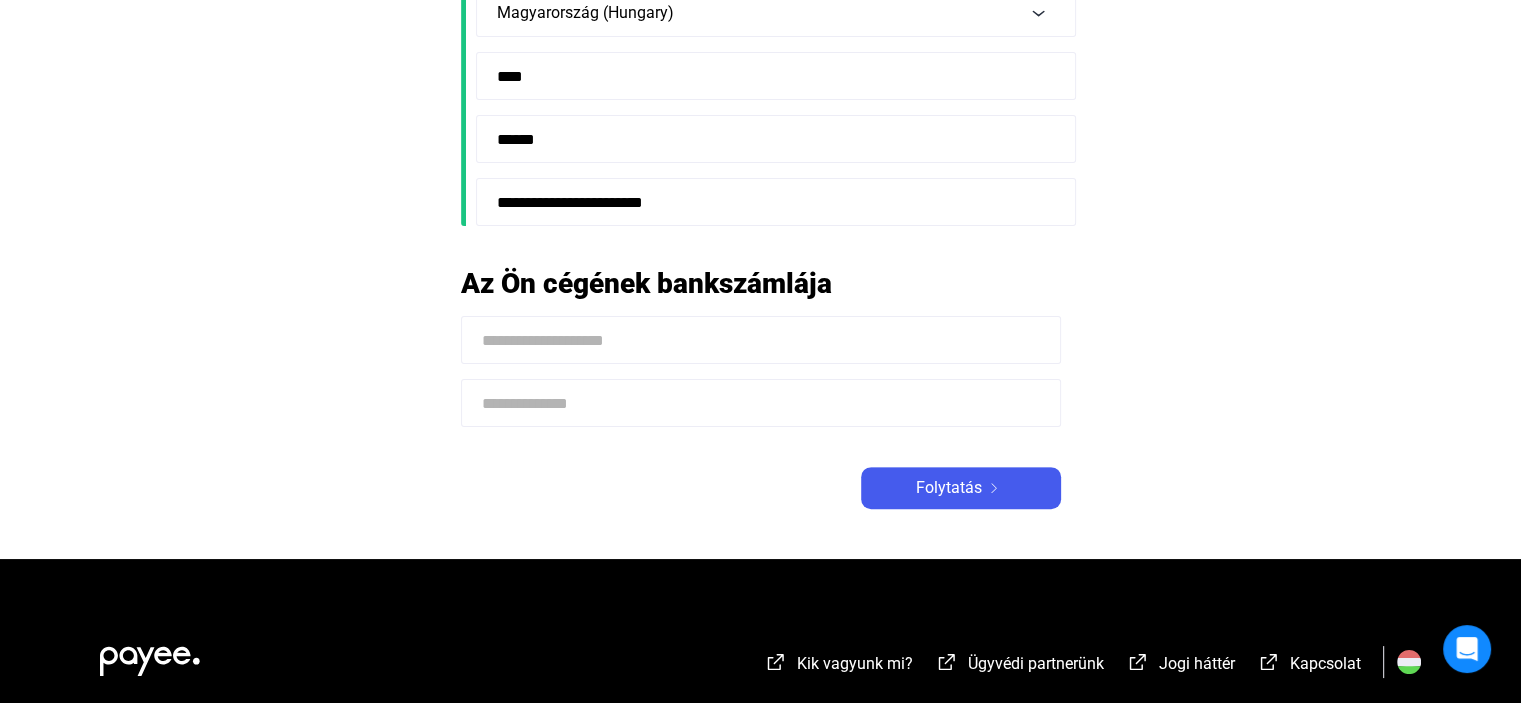 type on "**********" 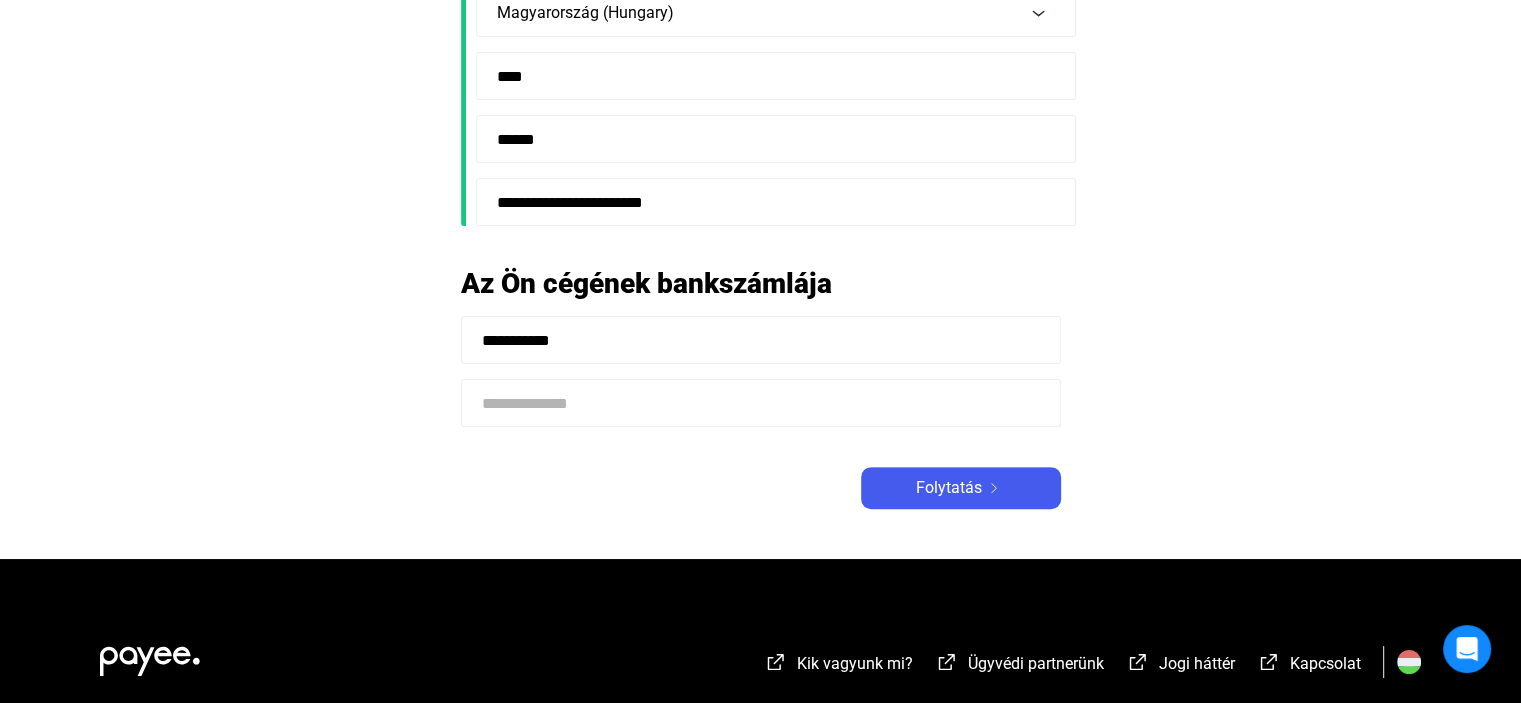 type on "**********" 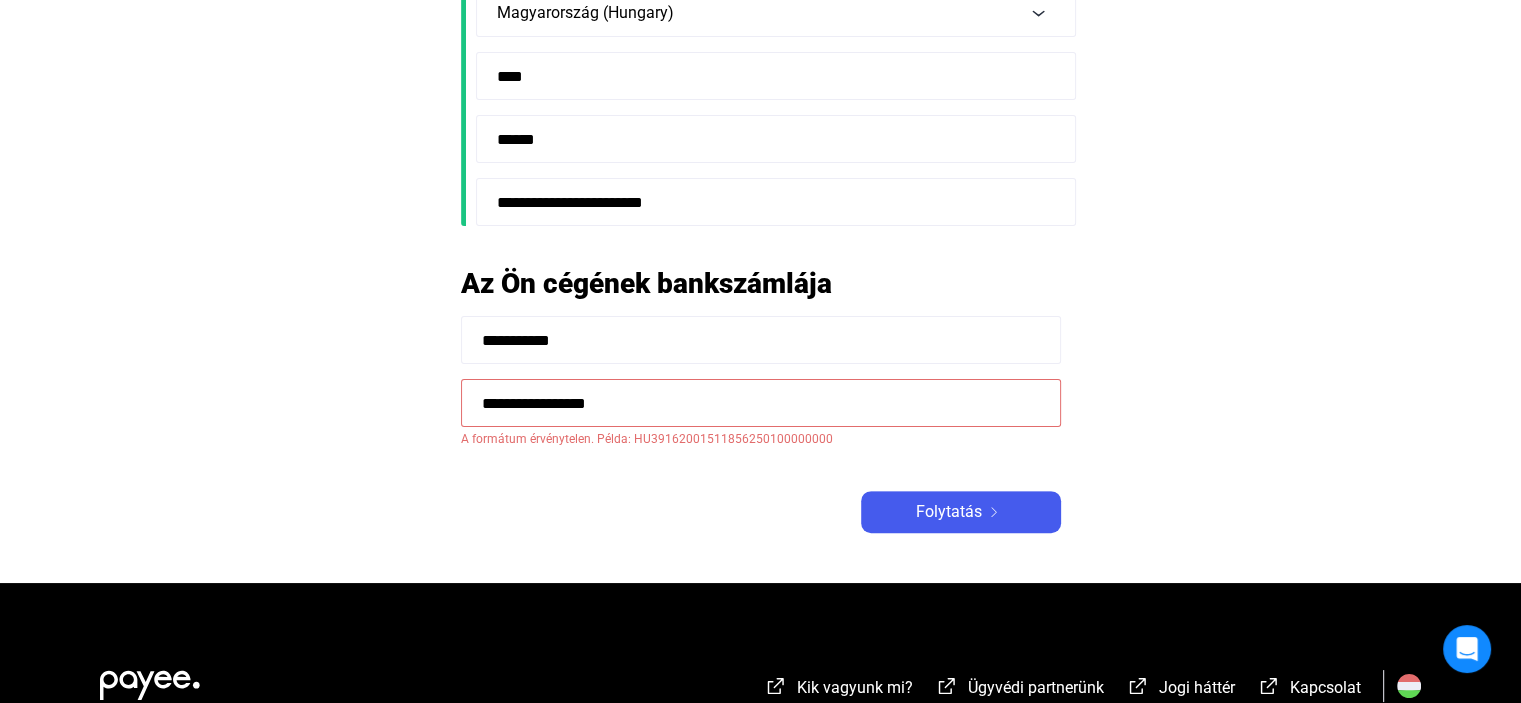 type on "**********" 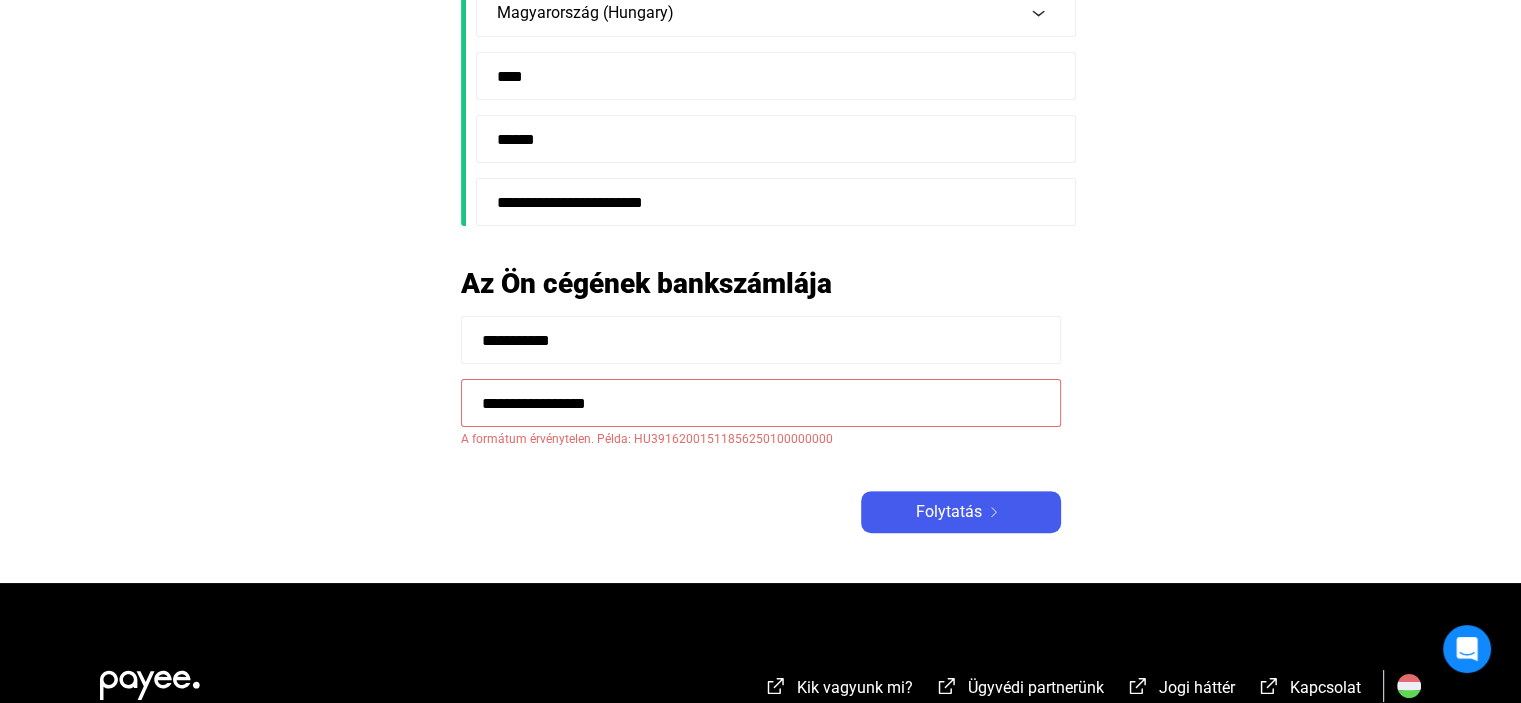 drag, startPoint x: 677, startPoint y: 399, endPoint x: 100, endPoint y: 400, distance: 577.00085 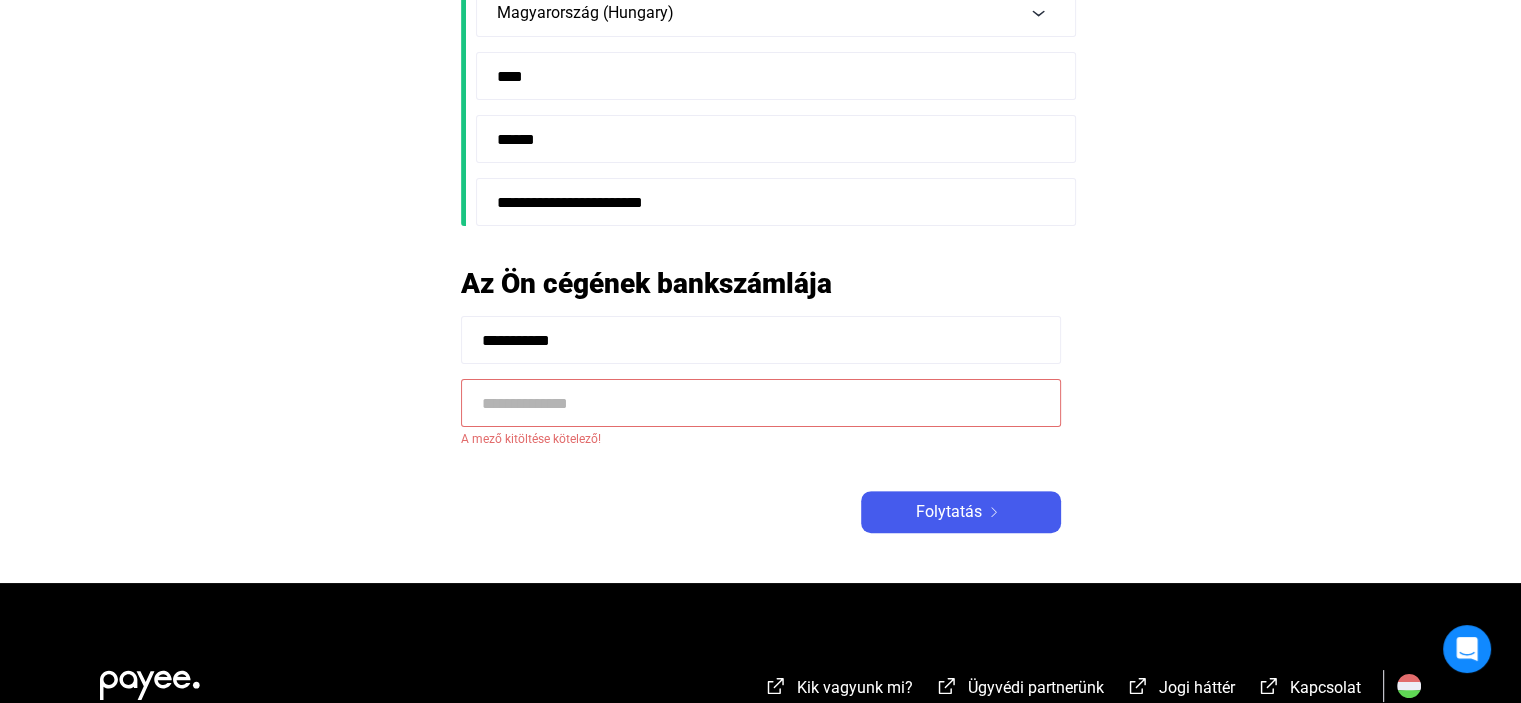 click 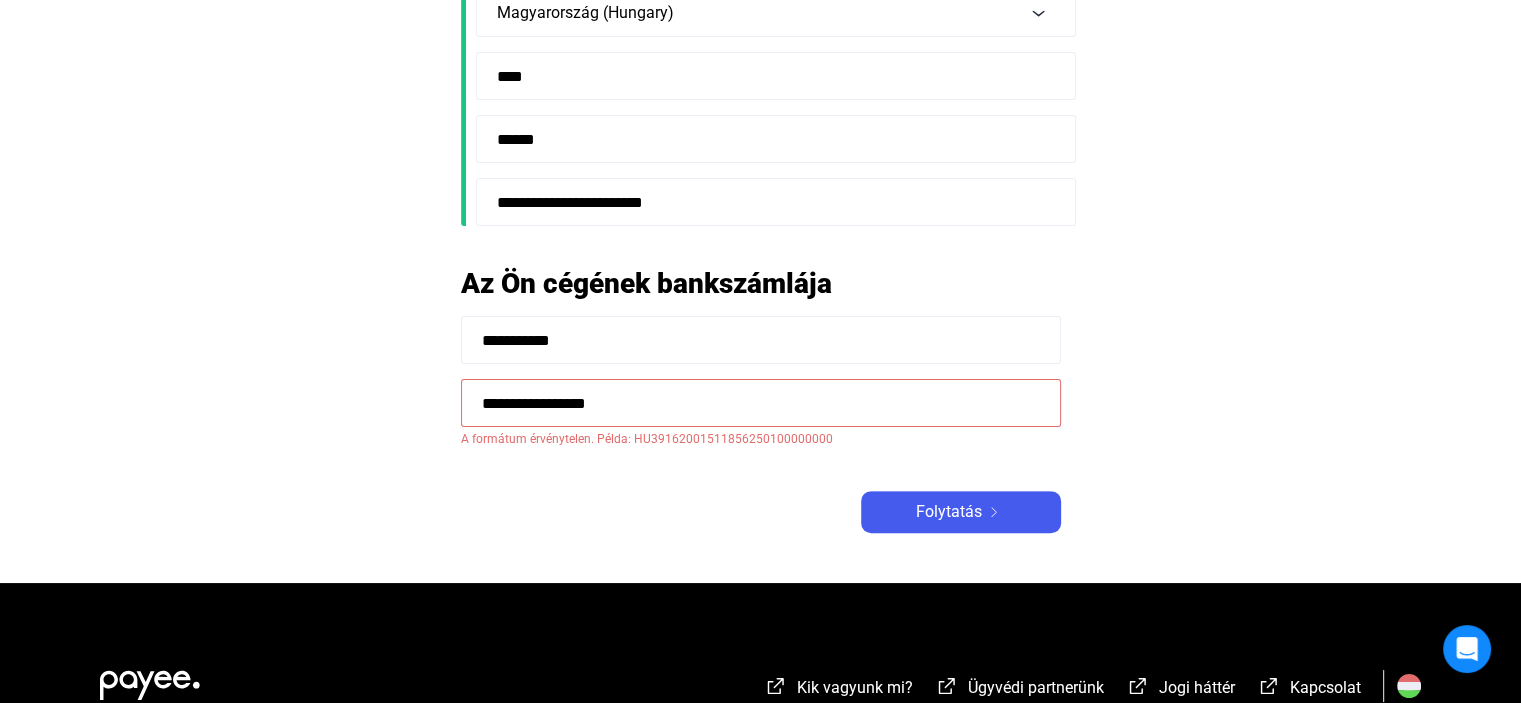 click on "**********" 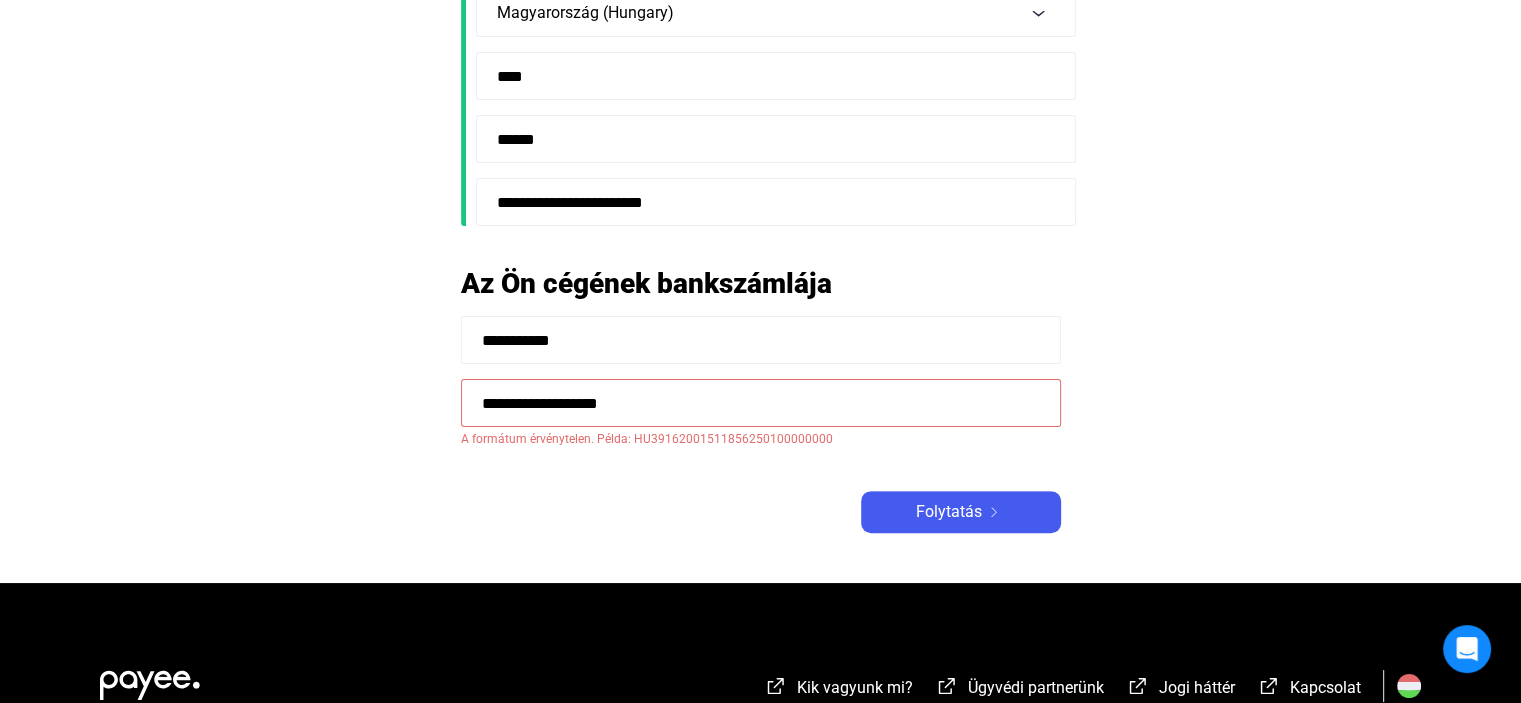 click on "**********" 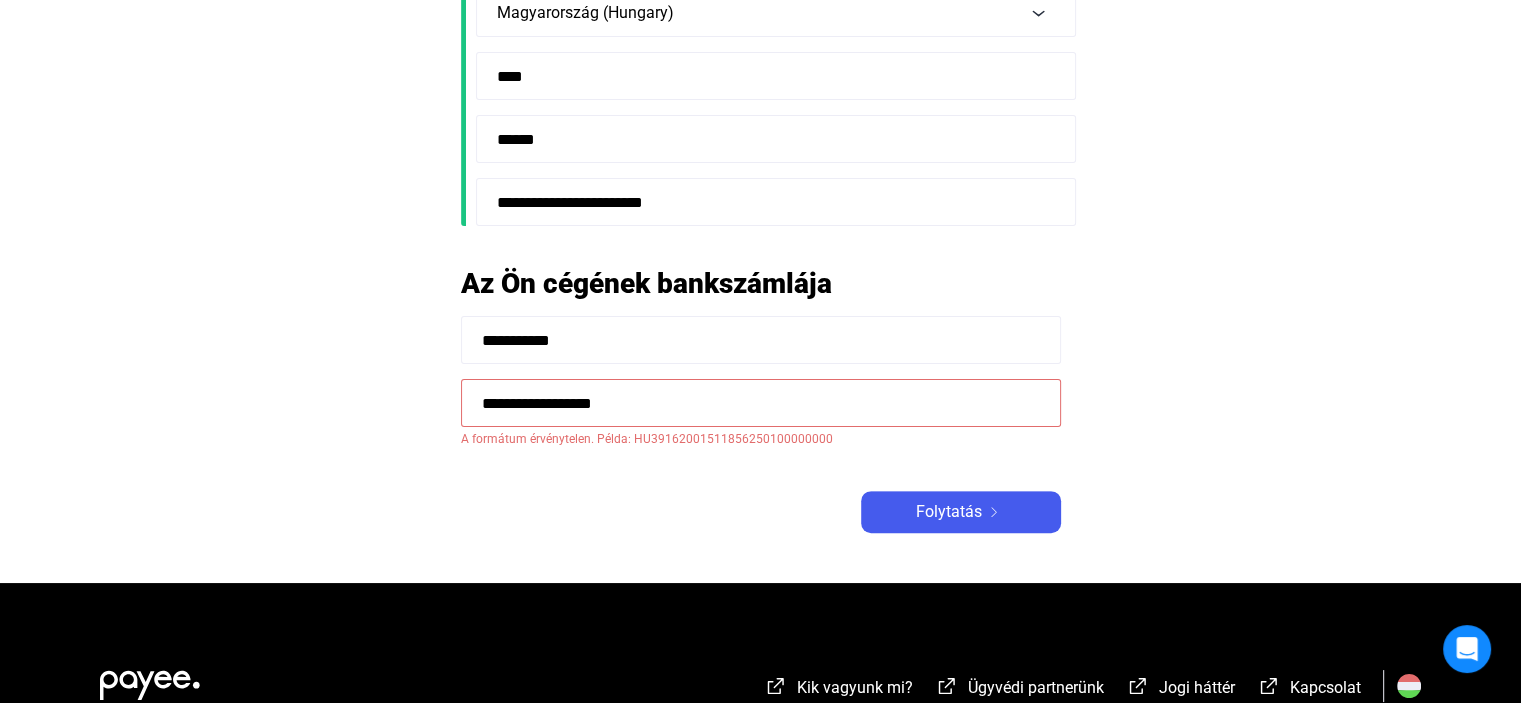 click on "**********" 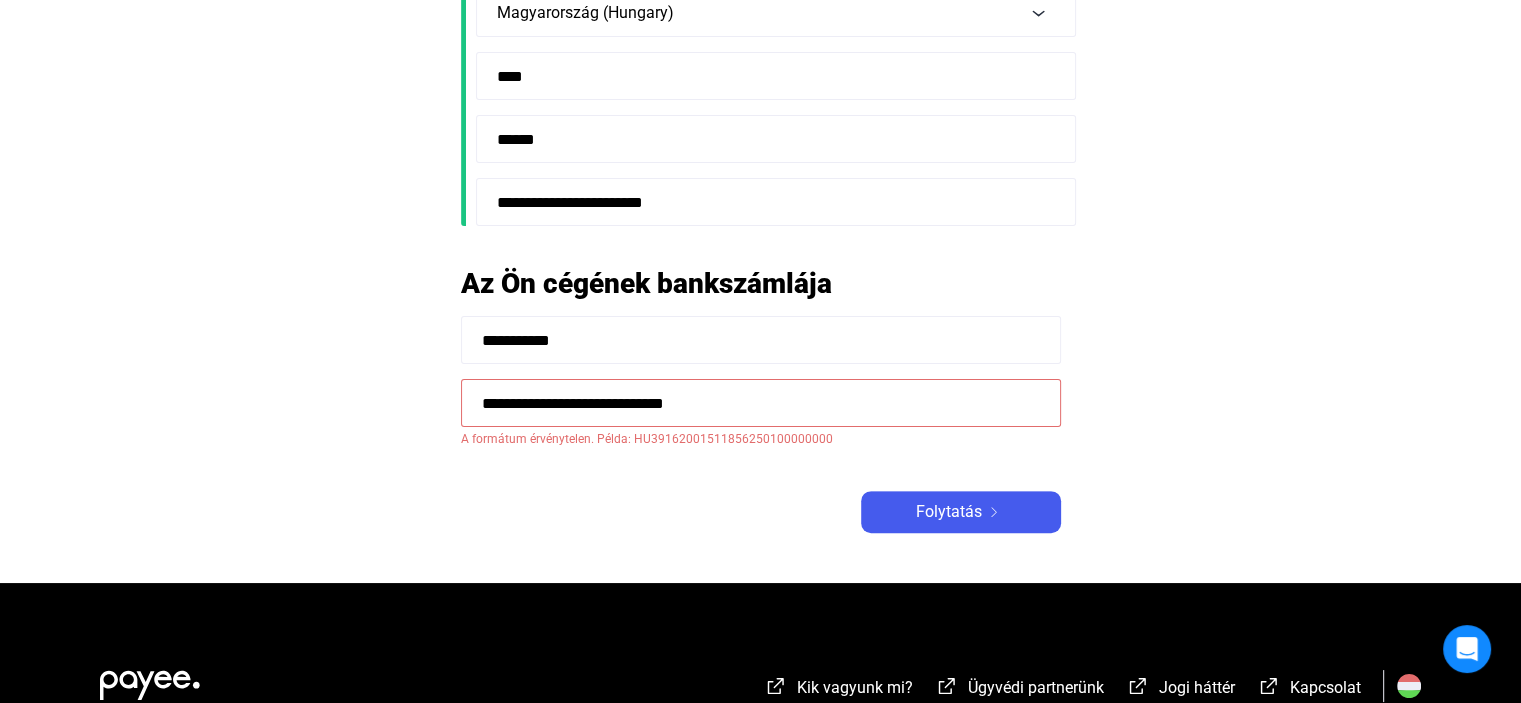 click on "**********" 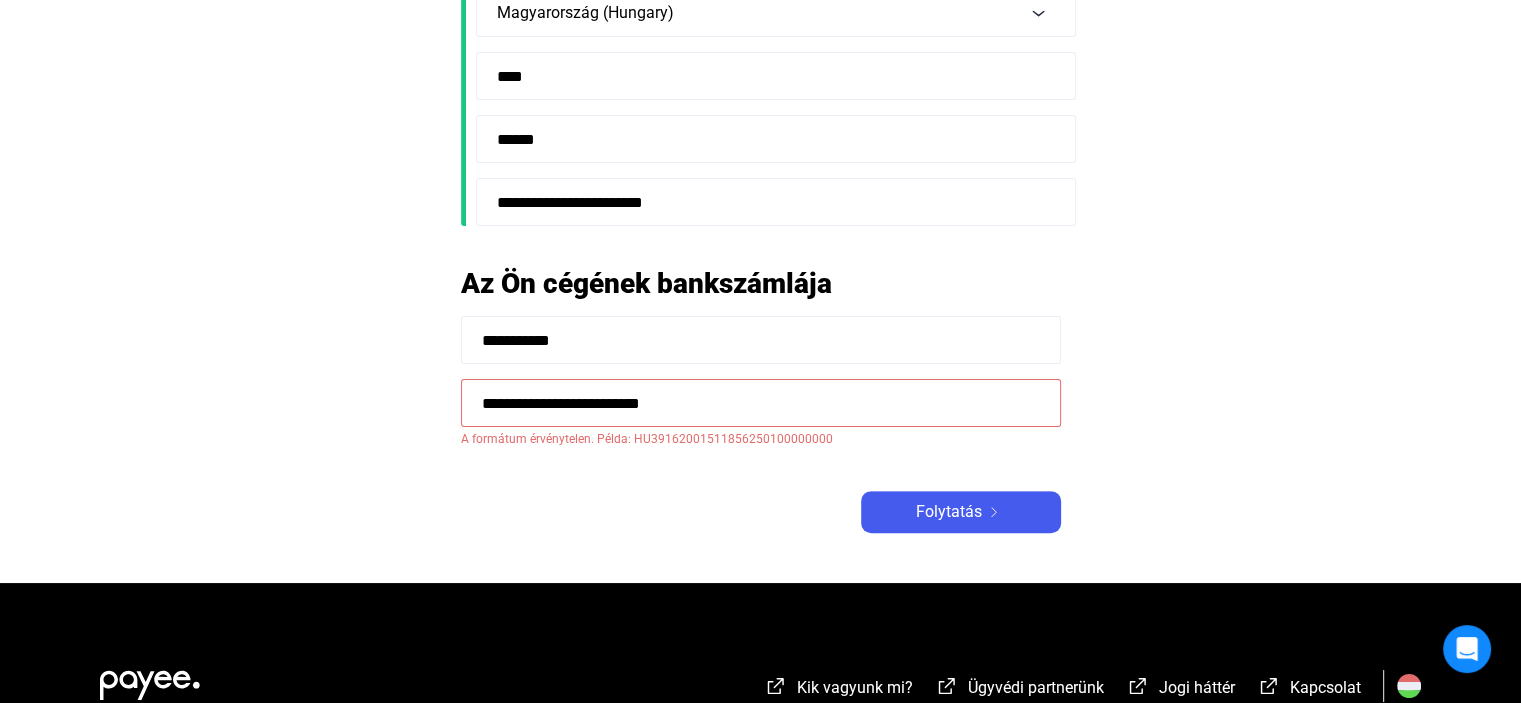 type on "**********" 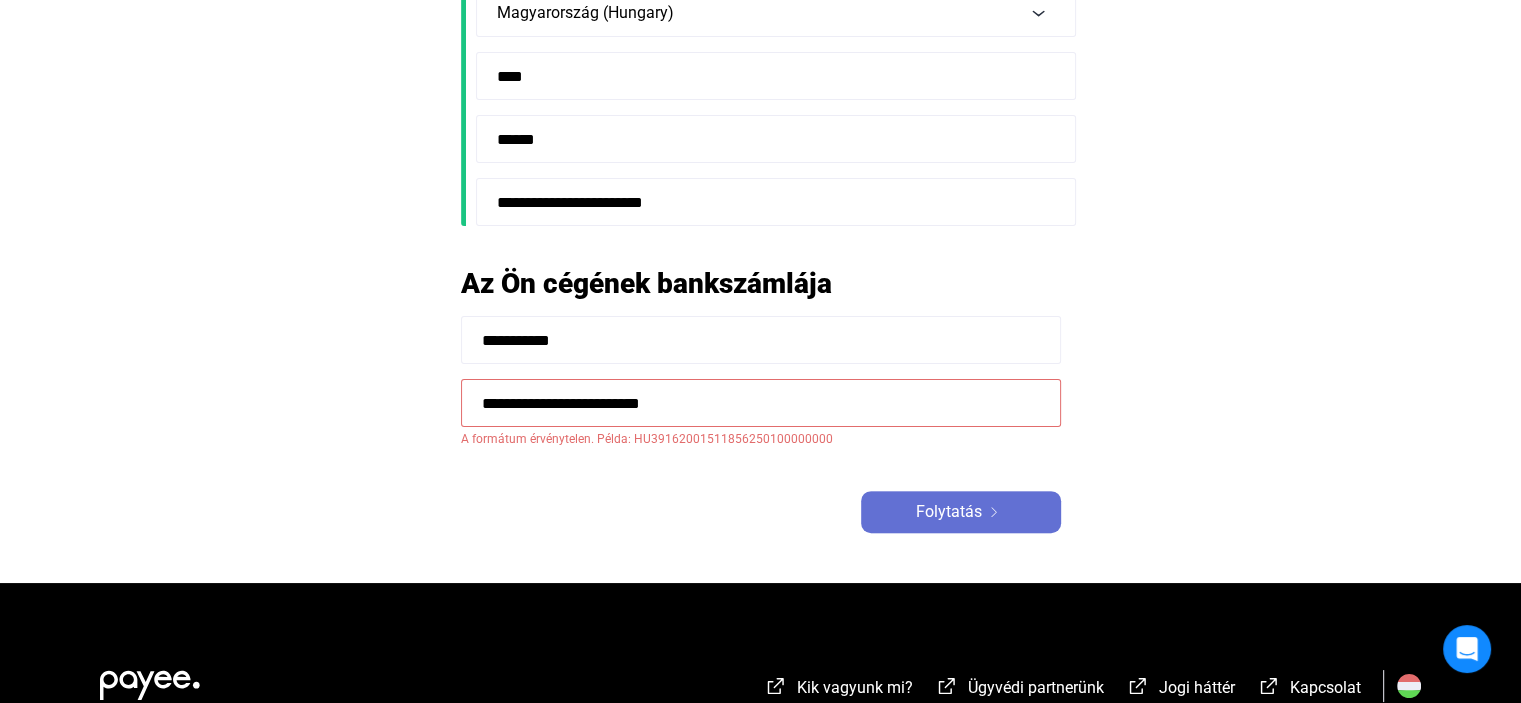 click on "Folytatás" 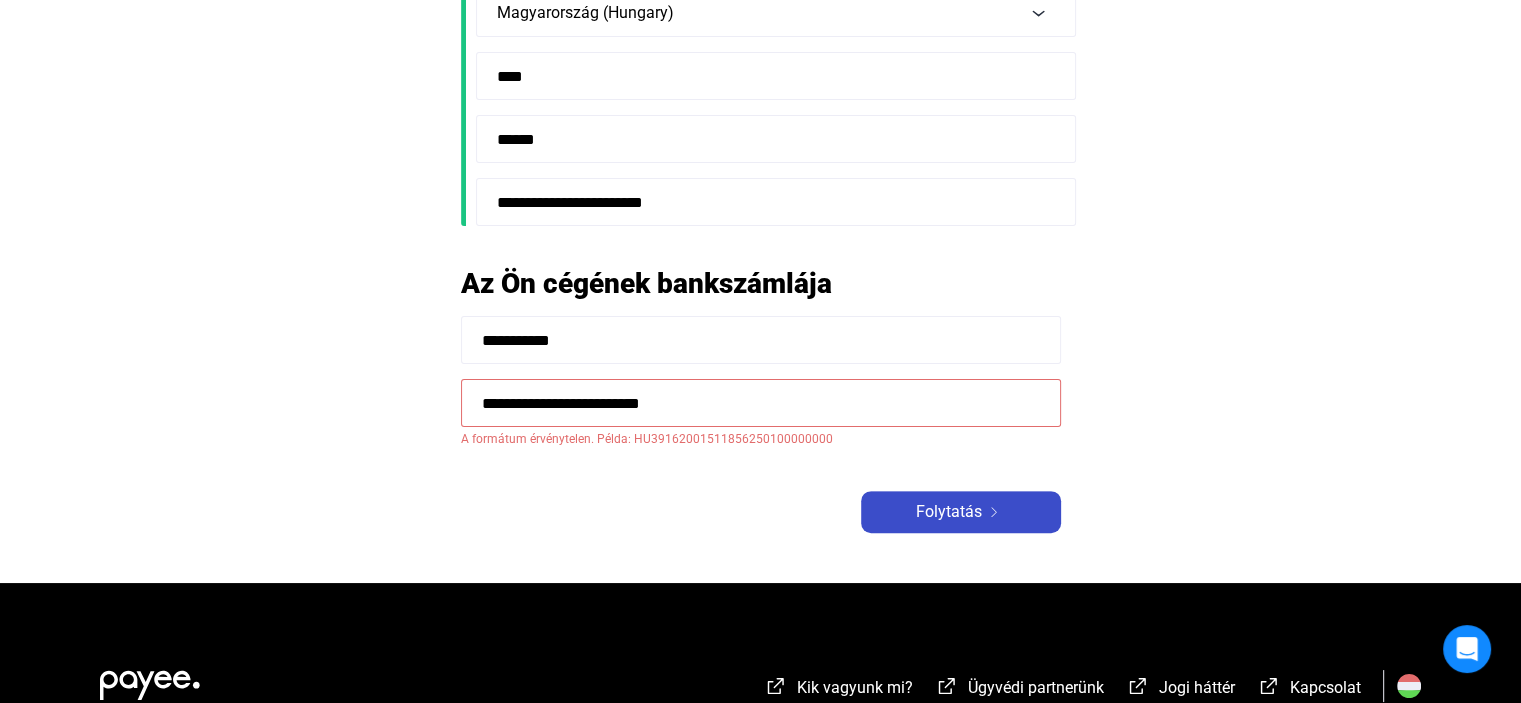 click on "Folytatás" 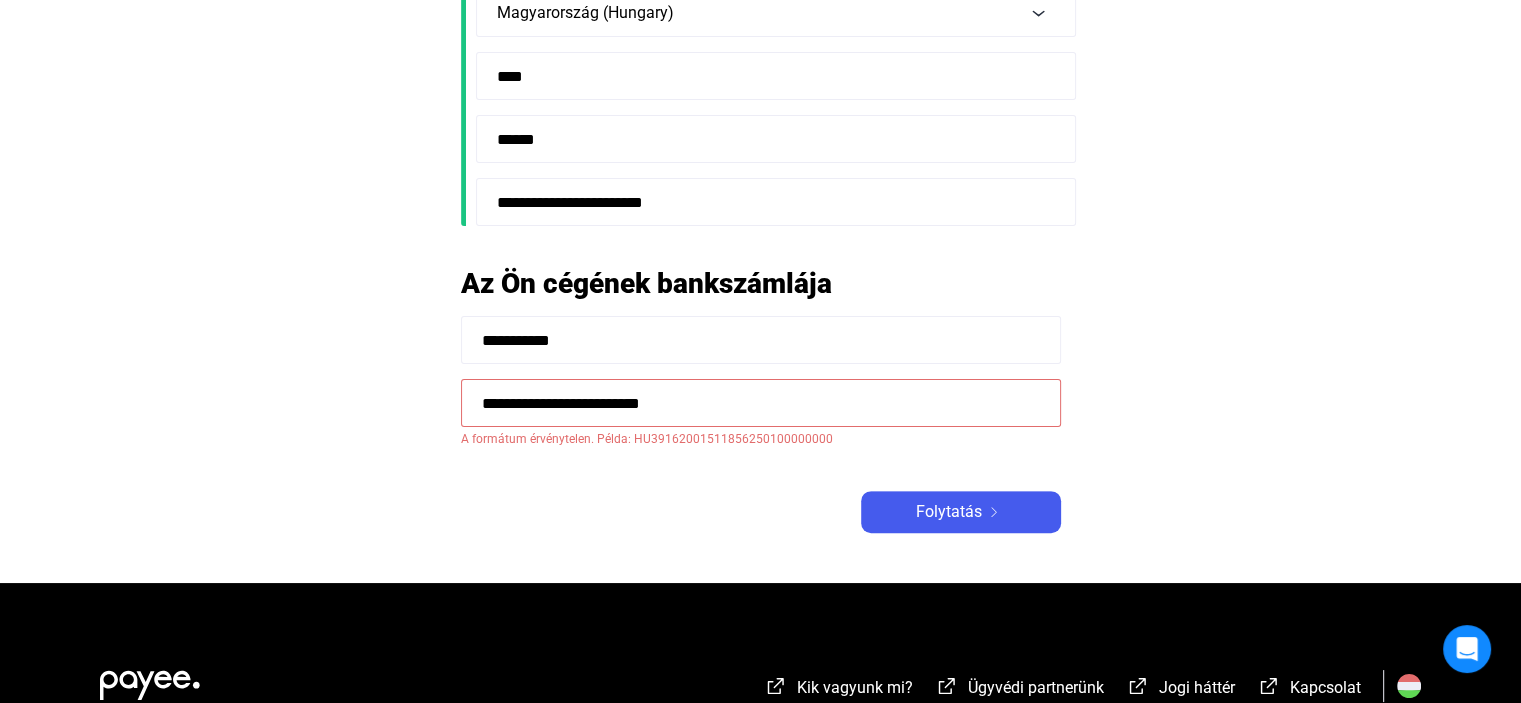 click on "**********" 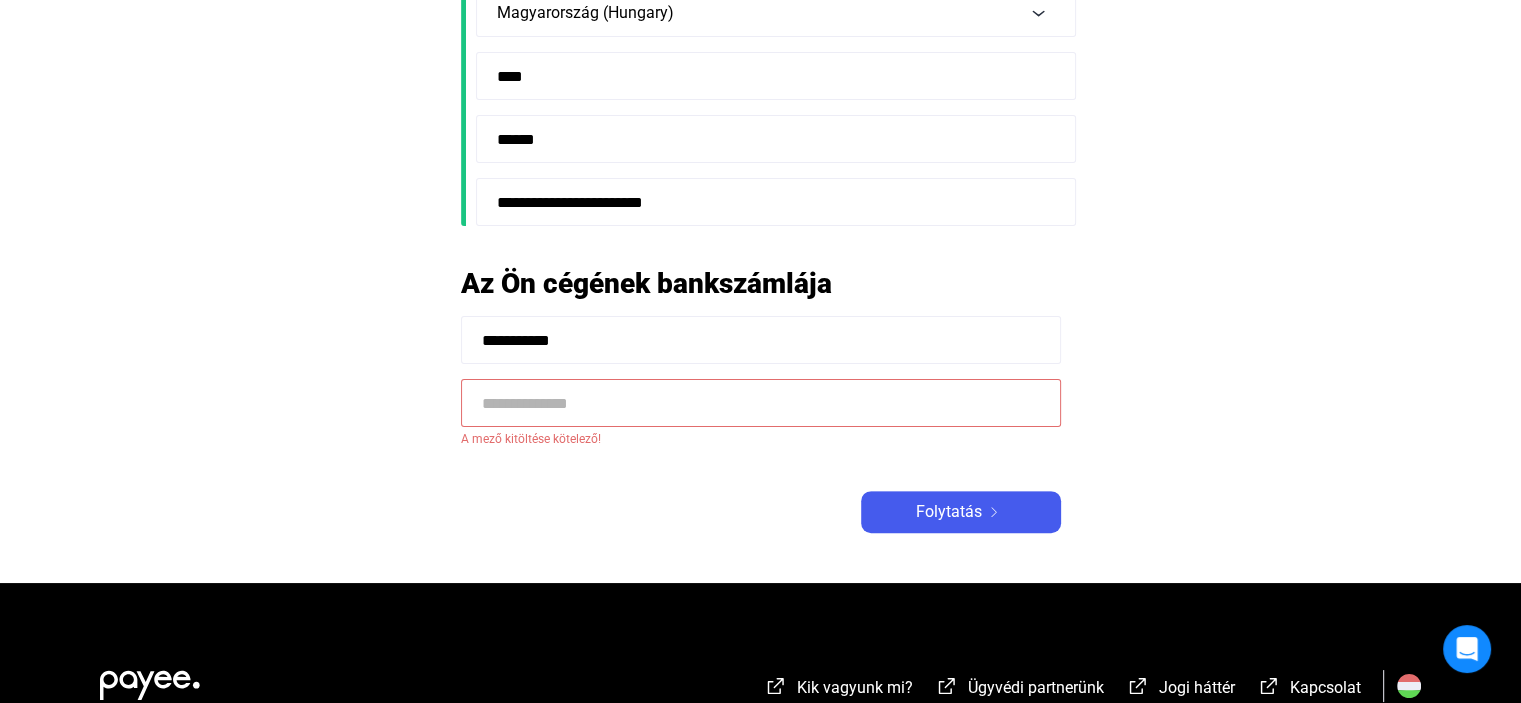 click 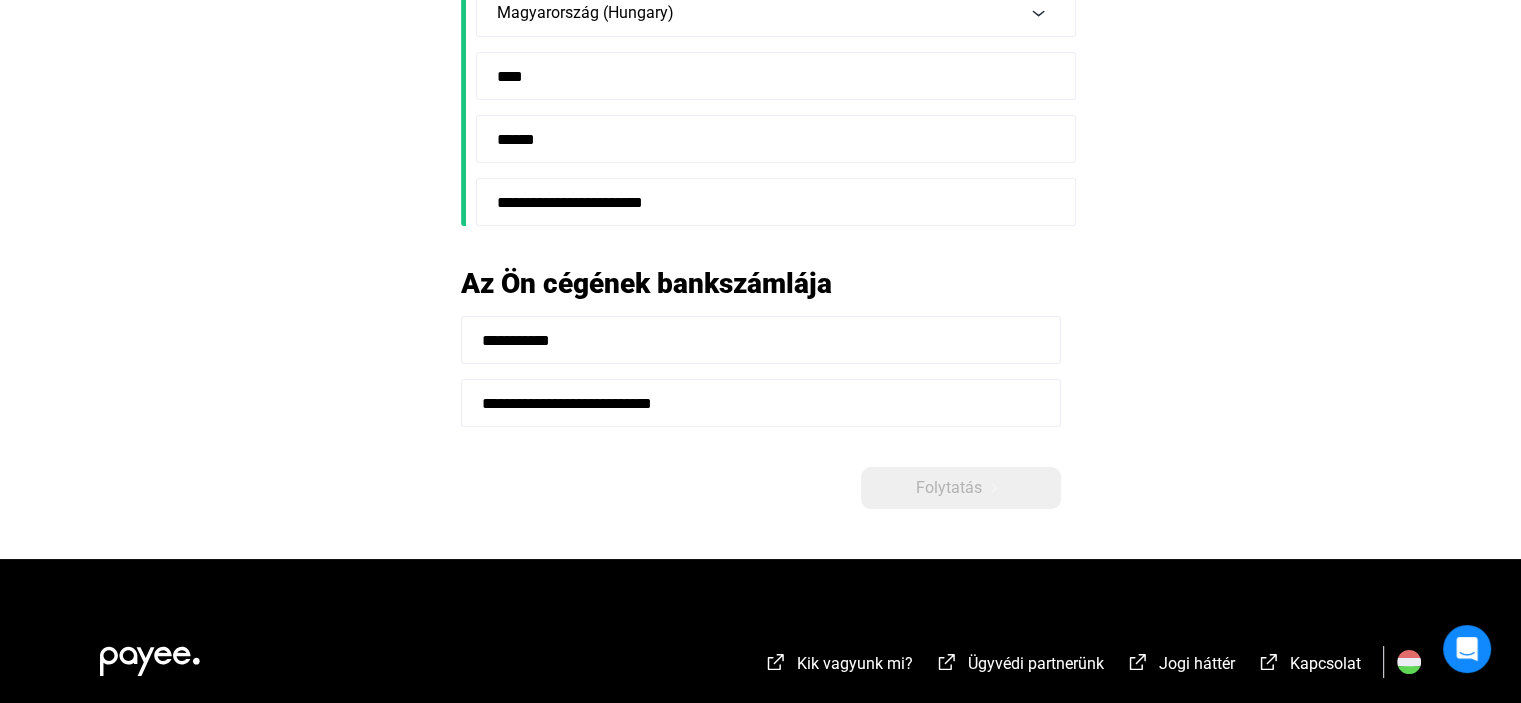 type on "**********" 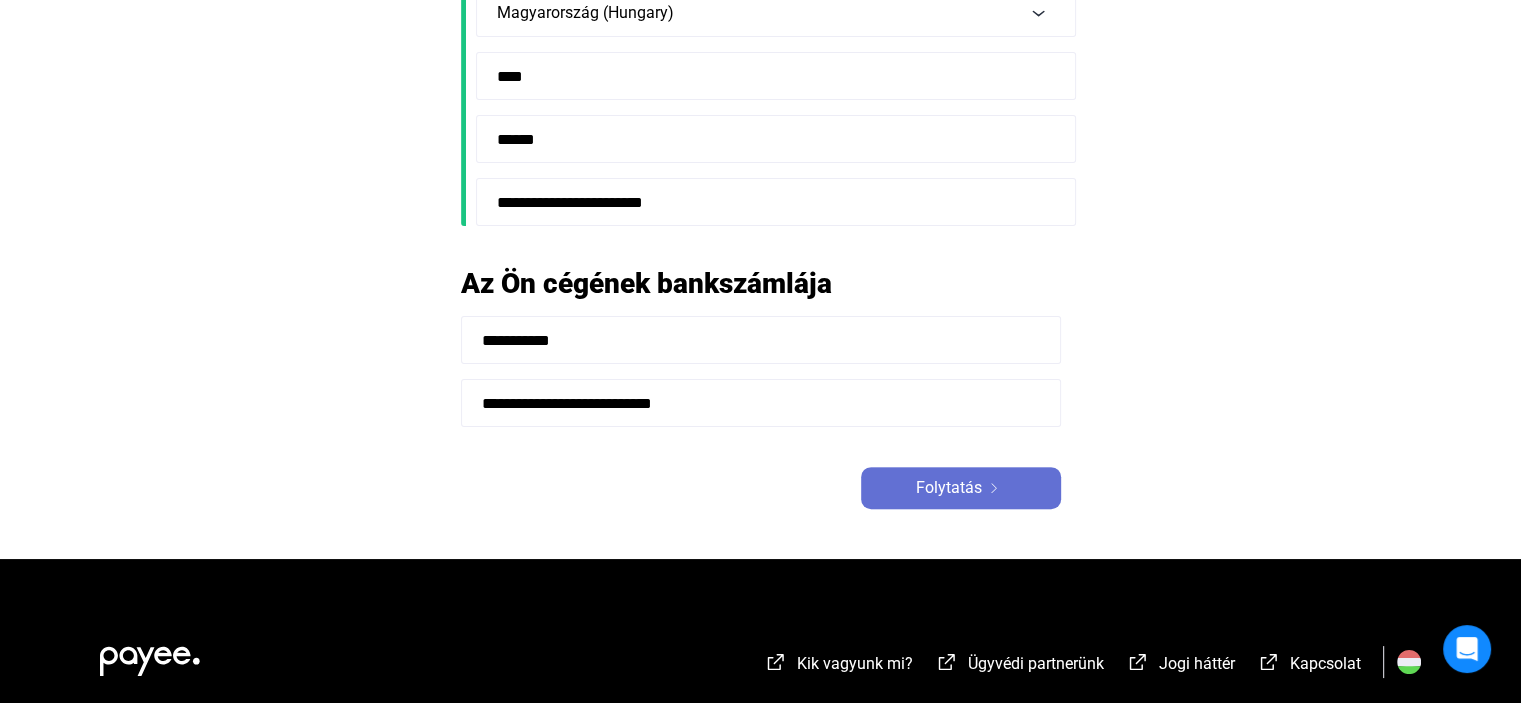 click on "Folytatás" 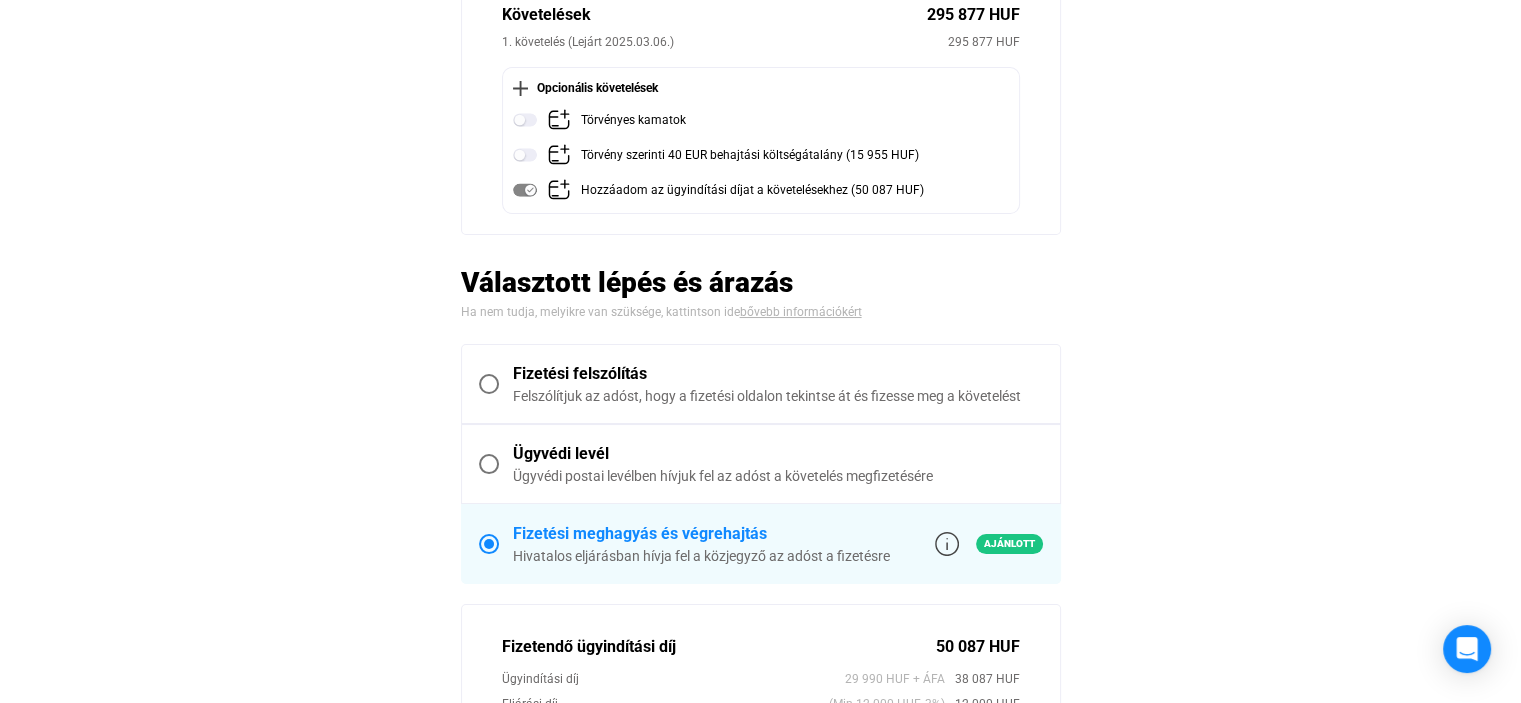 scroll, scrollTop: 300, scrollLeft: 0, axis: vertical 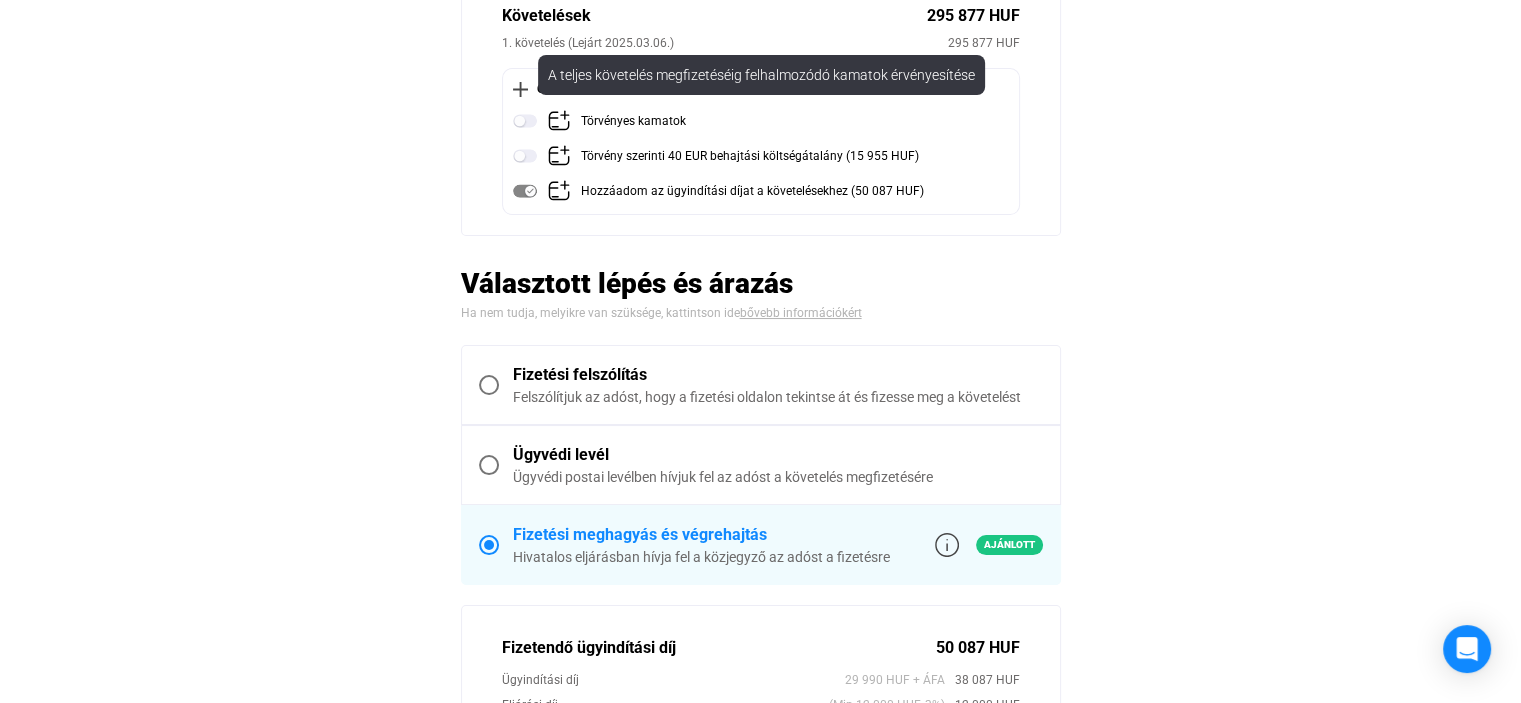 click 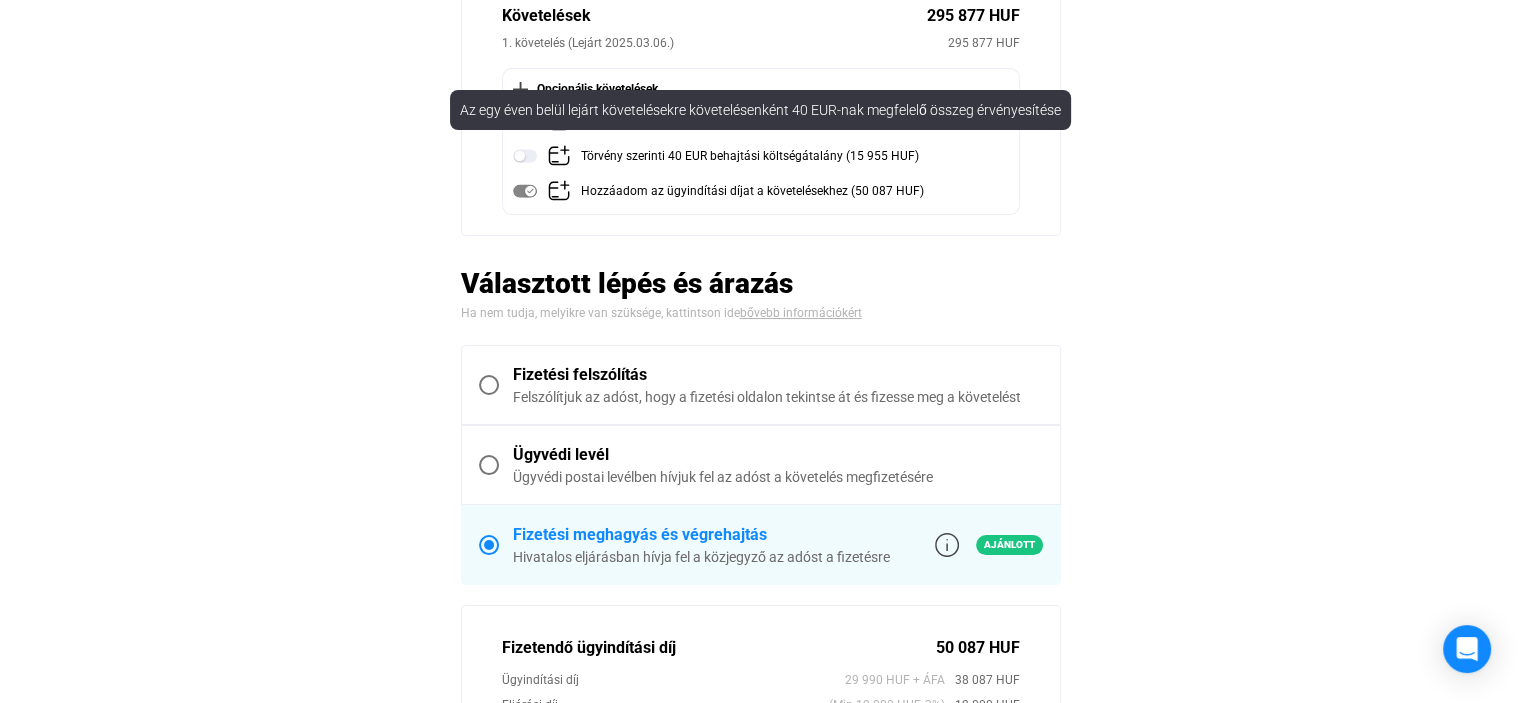 click 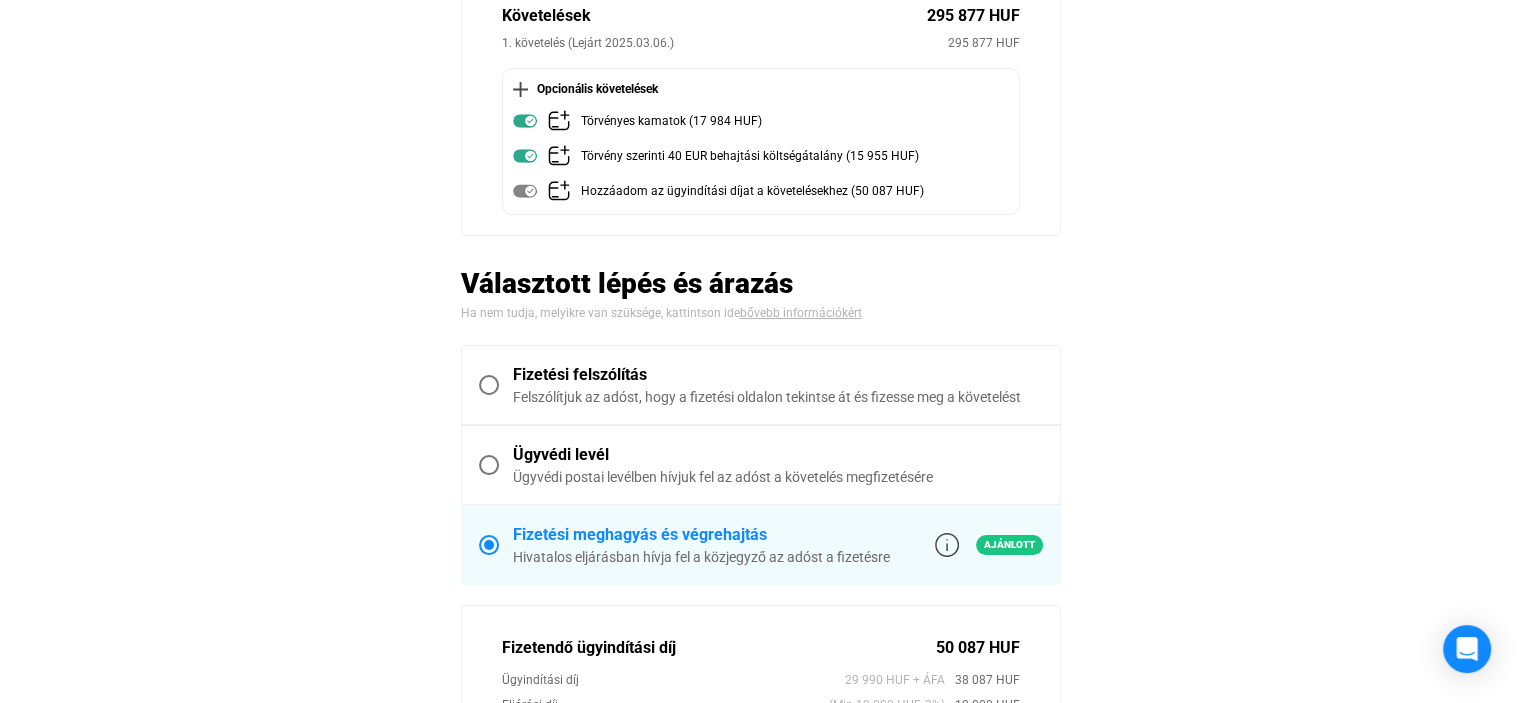 click on "Automatikusan mentve
Összegzés  Hitelező  Derigo Kft.  Adós  PET-TEAM 2019 Kft  Követelések   295 877 HUF   1. követelés (Lejárt 2025.03.06.)   295 877 HUF    Opcionális követelések   Törvényes kamatok (17 984 HUF)   Törvény szerinti 40 EUR behajtási költségátalány (15 955 HUF)   HozzAdom az ügyindítási díjat a követelésekhez (50 087 HUF)   Választott lépés és árazás
Ha nem tudja, melyikre van szüksége, kattintson ide   bővebb információkért     Fizetési felszólítás   Felszólítjuk az adóst, hogy a fizetési oldalon tekintse át és fizesse meg a követelést     Ügyvédi levél   Ügyvédi postai levélben hívjuk fel az adóst a követelés megfizetésére     Fizetési meghagyás és végrehajtás   Hivatalos eljárásban hívja fel a közjegyző az adóst a fizetésre   Ajánlott   Fizetési díj  50 087 HUF   Ügyindítási díj  29 990 HUF + ÁFA   38 087 HUF   Eljárási díj  (Min 12 000 HUF, 3%)   12 000 HUF" 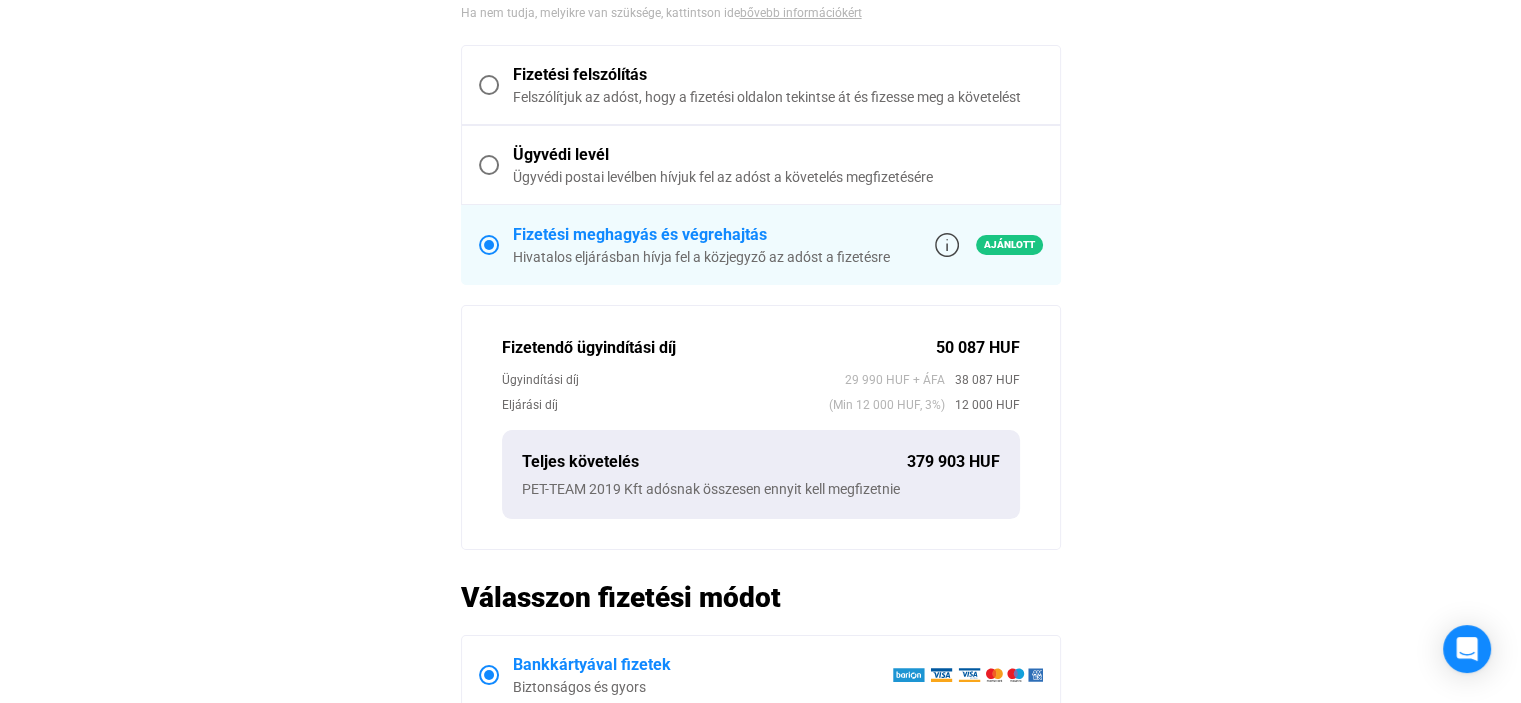 click on "Automatikusan mentve
Összegzés  Hitelező  Derigo Kft.  Adós  PET-TEAM 2019 Kft  Követelések   295 877 HUF   1. követelés (Lejárt 2025.03.06.)   295 877 HUF    Opcionális követelések   Törvényes kamatok (17 984 HUF)   Törvény szerinti 40 EUR behajtási költségátalány (15 955 HUF)   HozzAdom az ügyindítási díjat a követelésekhez (50 087 HUF)   Választott lépés és árazás
Ha nem tudja, melyikre van szüksége, kattintson ide   bővebb információkért     Fizetési felszólítás   Felszólítjuk az adóst, hogy a fizetési oldalon tekintse át és fizesse meg a követelést     Ügyvédi levél   Ügyvédi postai levélben hívjuk fel az adóst a követelés megfizetésére     Fizetési meghagyás és végrehajtás   Hivatalos eljárásban hívja fel a közjegyző az adóst a fizetésre   Ajánlott   Fizetési díj  50 087 HUF   Ügyindítási díj  29 990 HUF + ÁFA   38 087 HUF   Eljárási díj  (Min 12 000 HUF, 3%)   12 000 HUF" 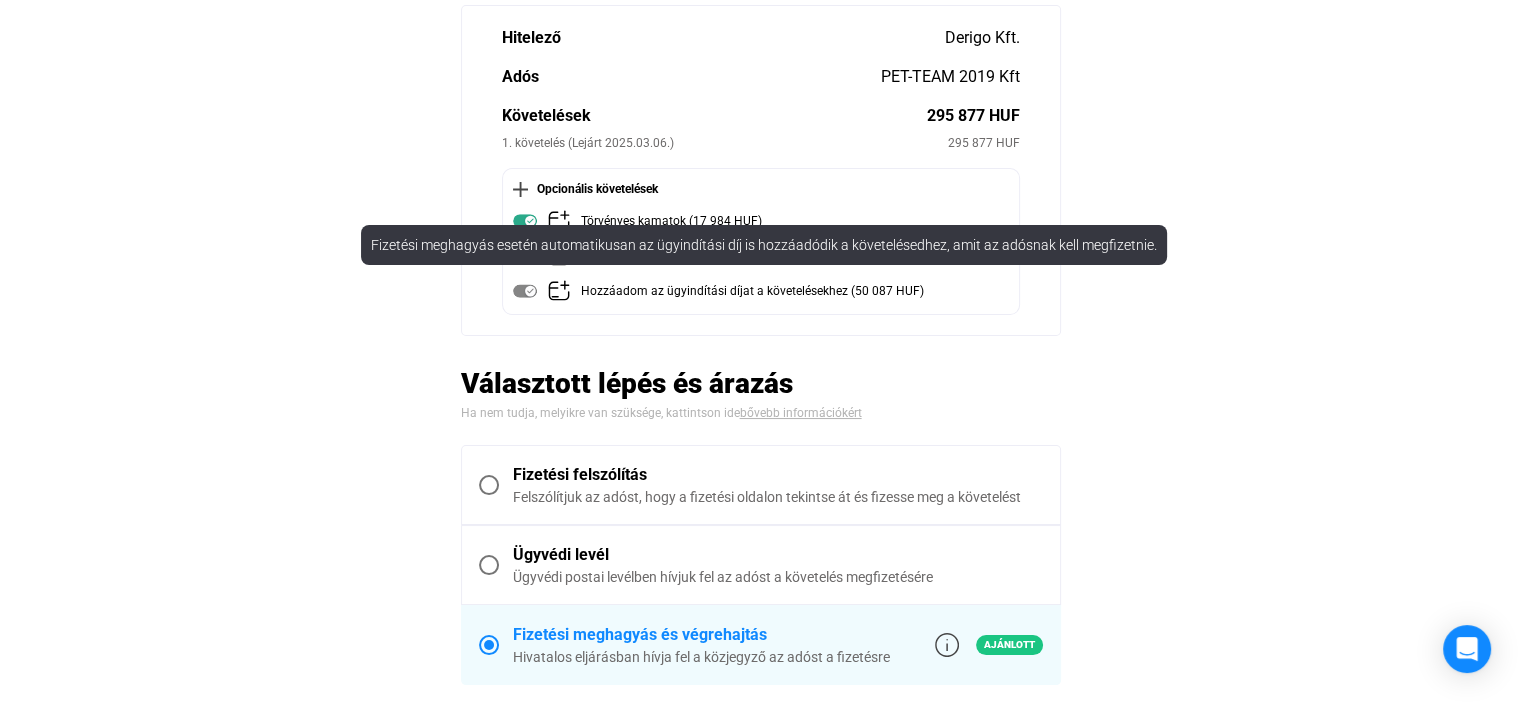 click 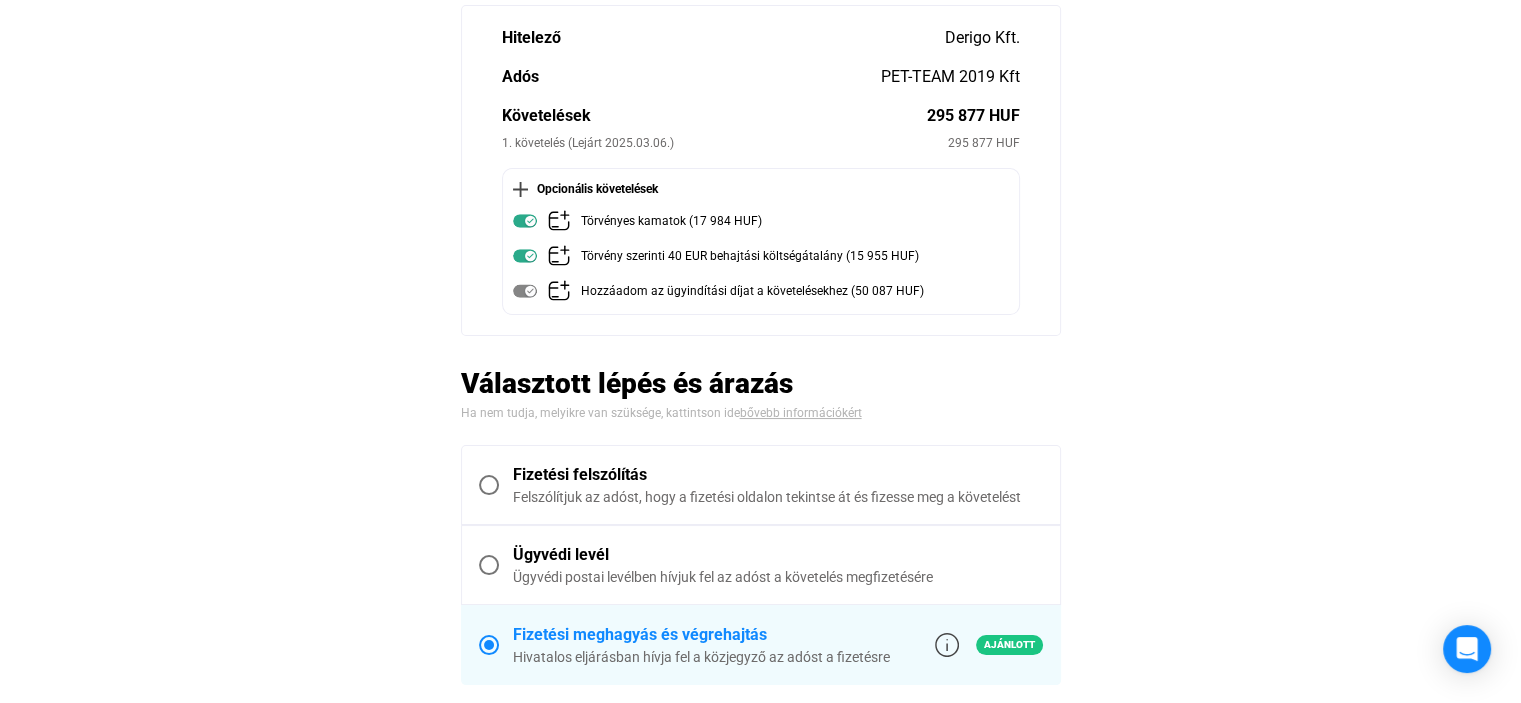 click 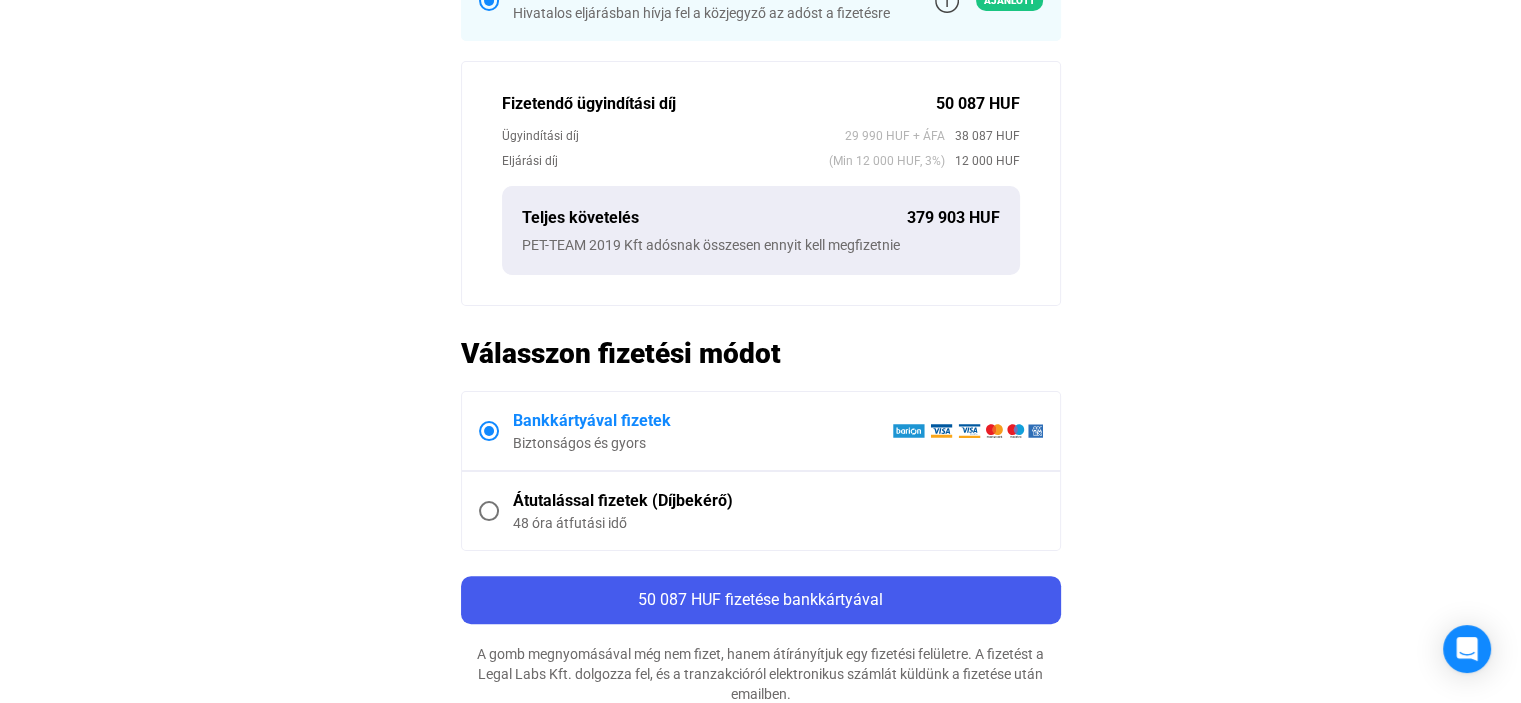 scroll, scrollTop: 1000, scrollLeft: 0, axis: vertical 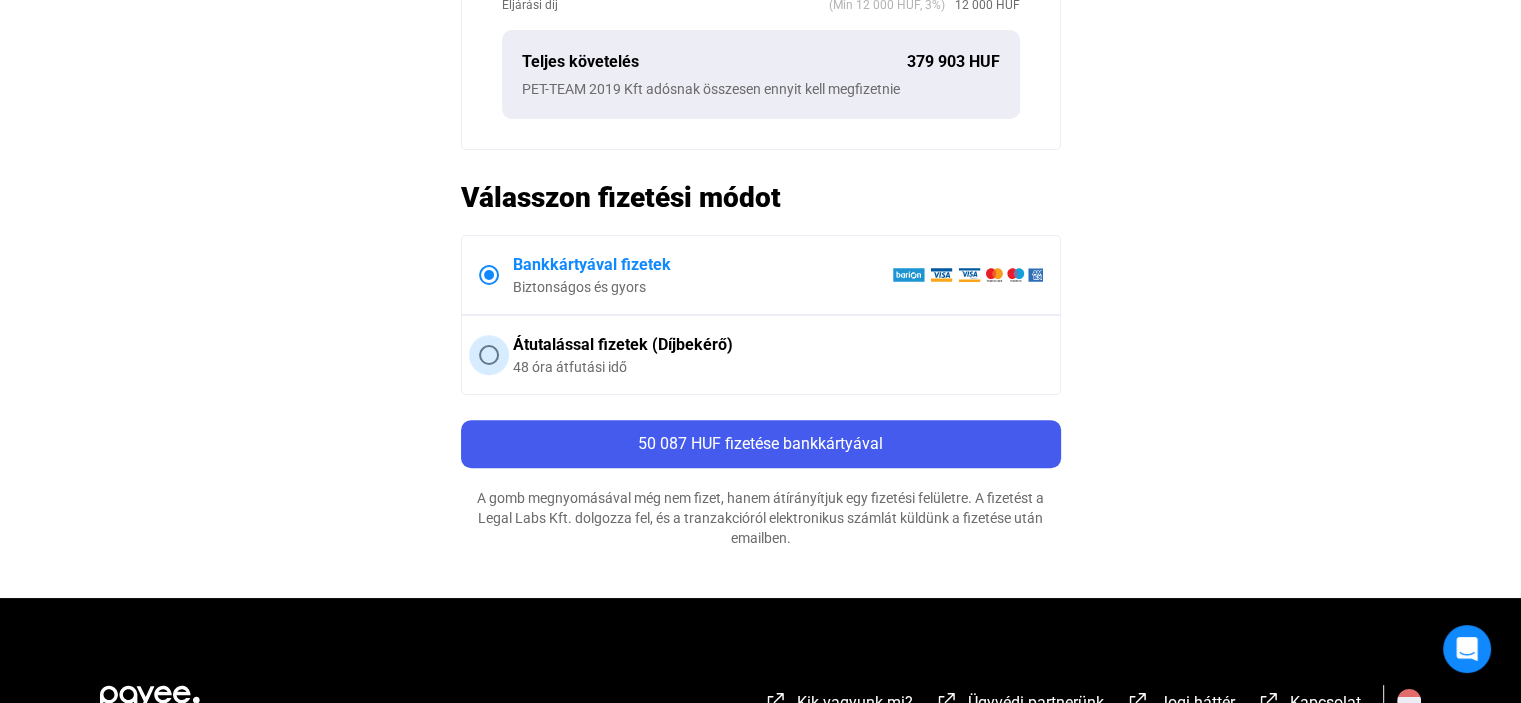 click on "Átutalással fizetek (Díjbekérő)   48 óra átfutási idő" at bounding box center (771, 355) 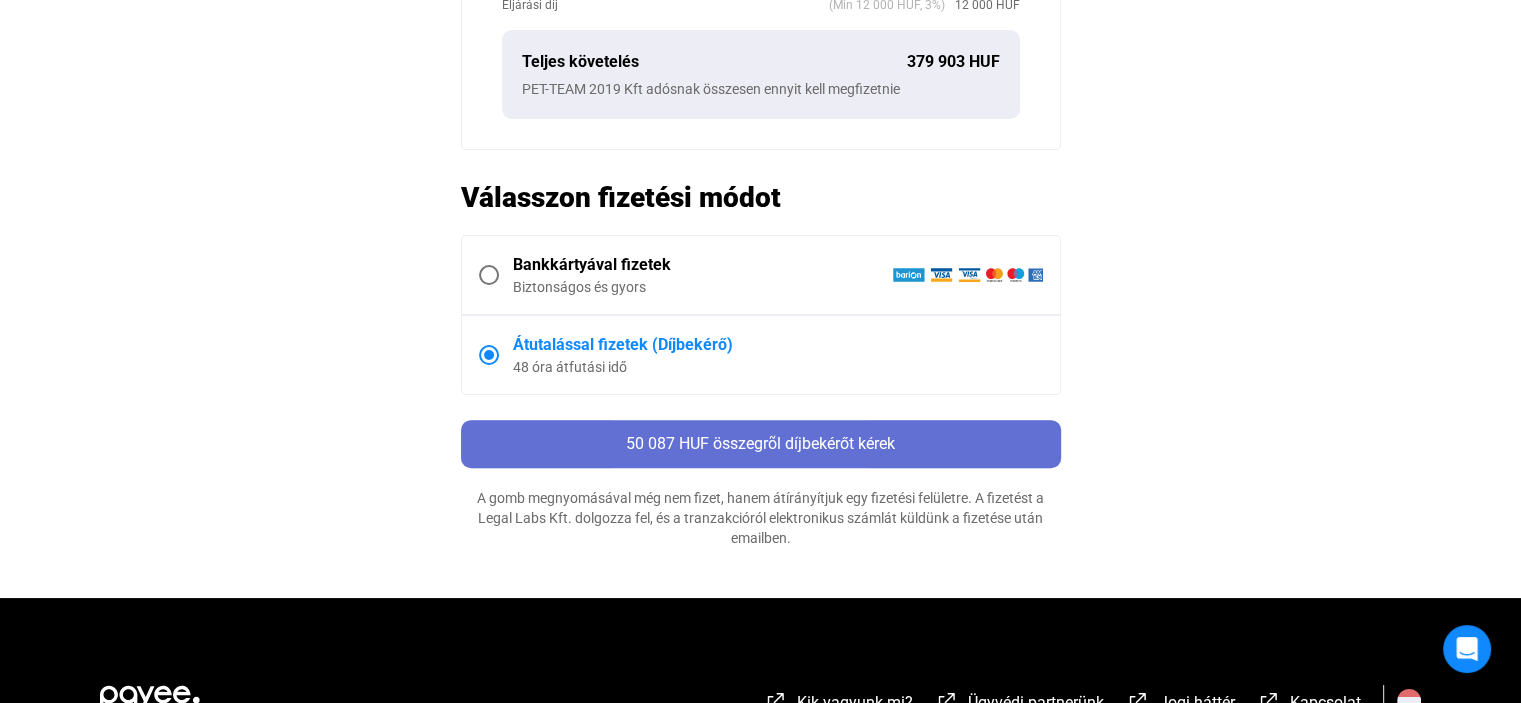 click on "50 087 HUF összegrõl díjbekérőt kérek" 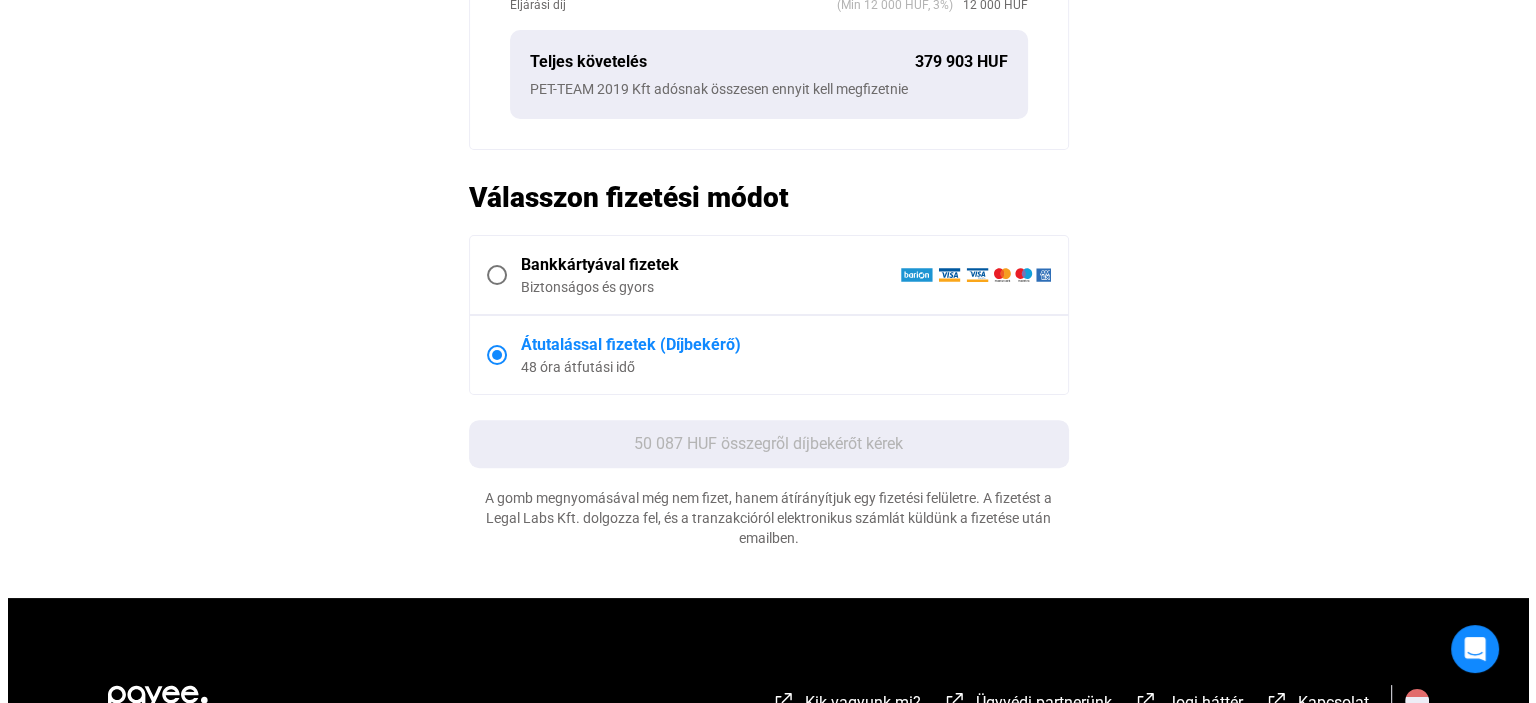 scroll, scrollTop: 0, scrollLeft: 0, axis: both 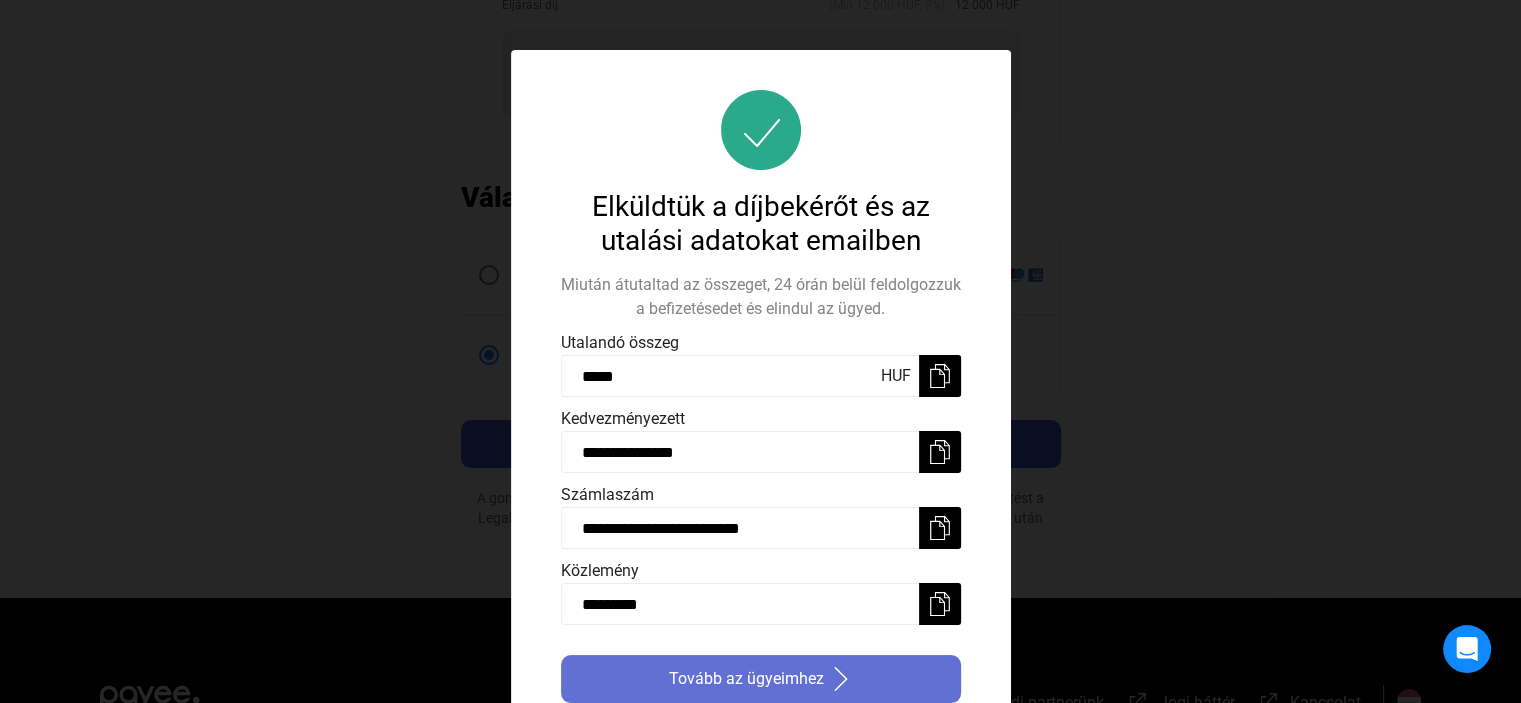 click on "Tovább az ügyeimhez" at bounding box center (761, 679) 